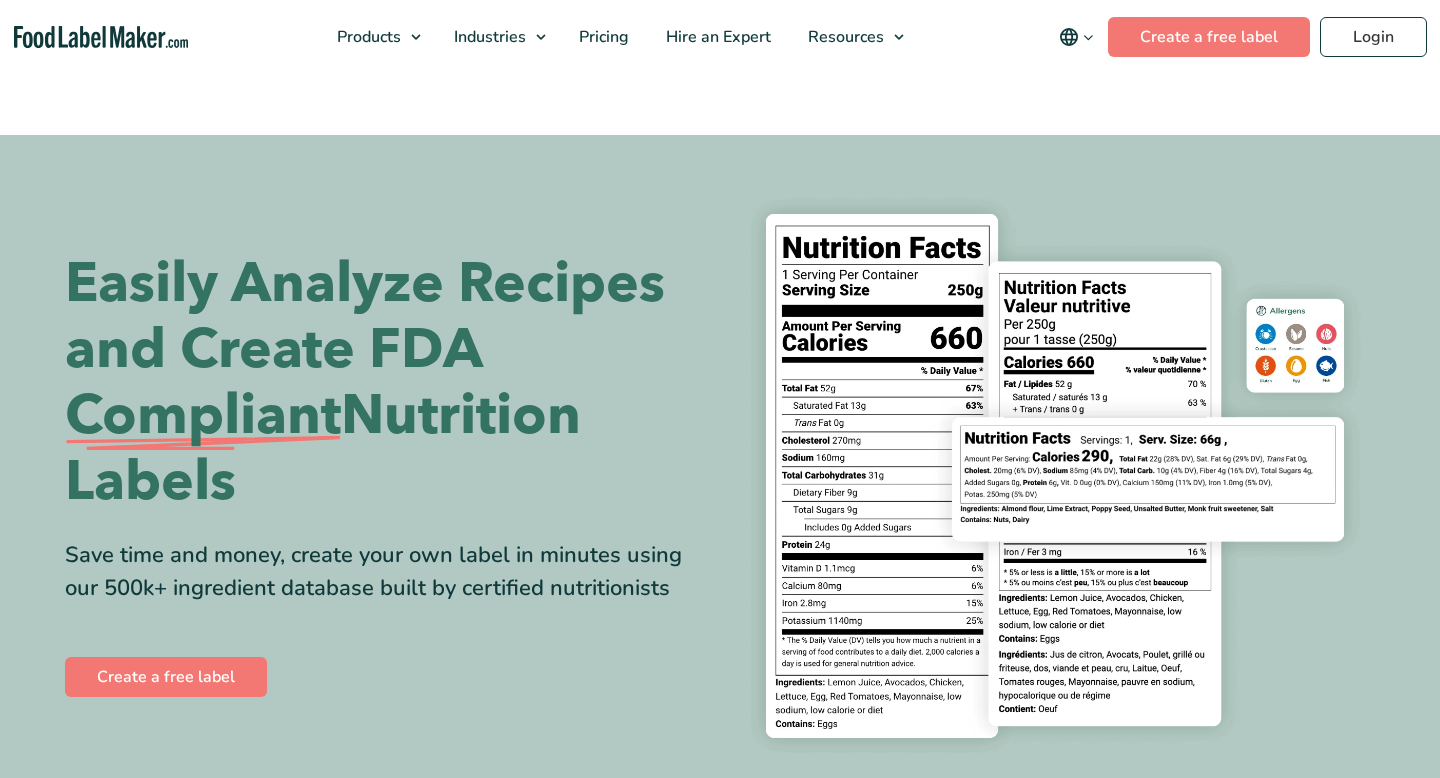 scroll, scrollTop: 0, scrollLeft: 0, axis: both 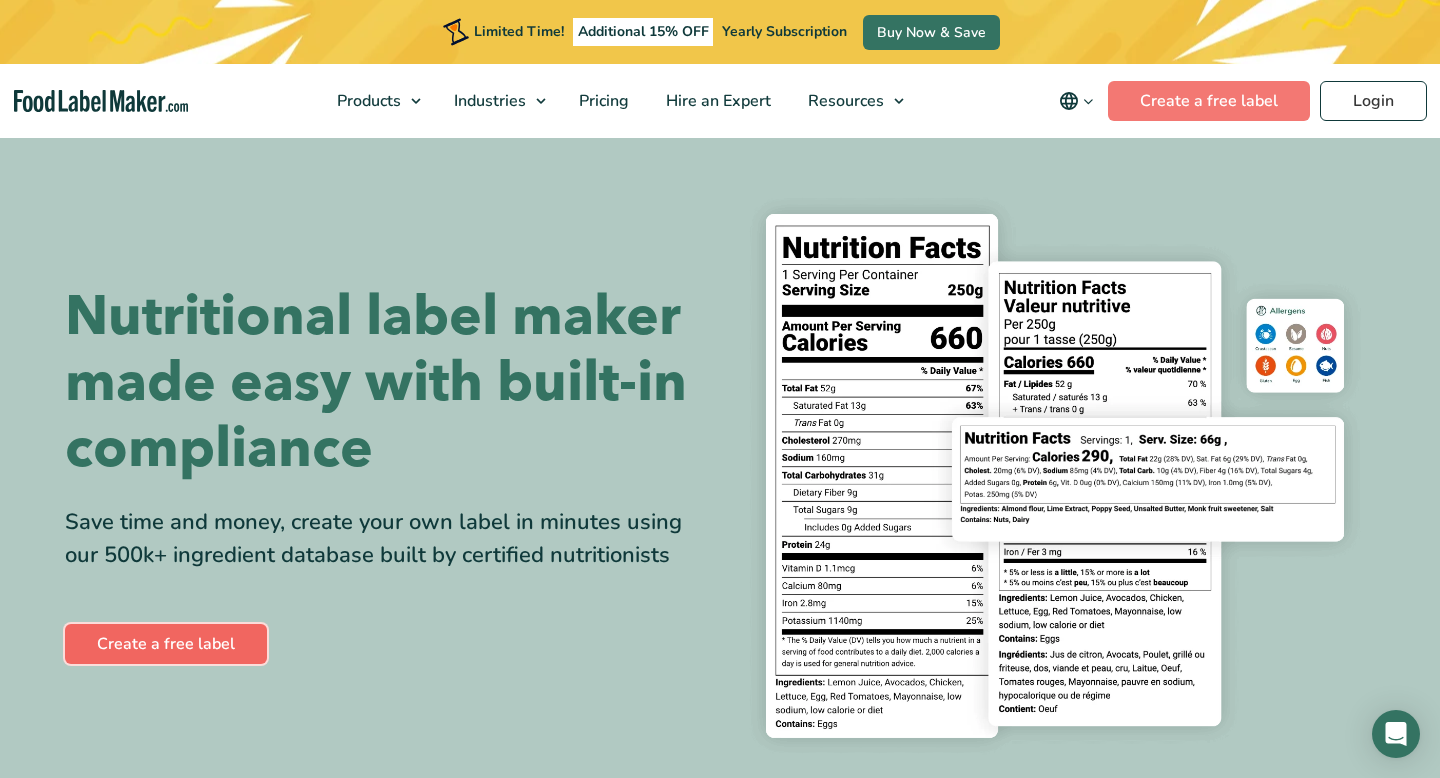 click on "Create a free label" at bounding box center [166, 644] 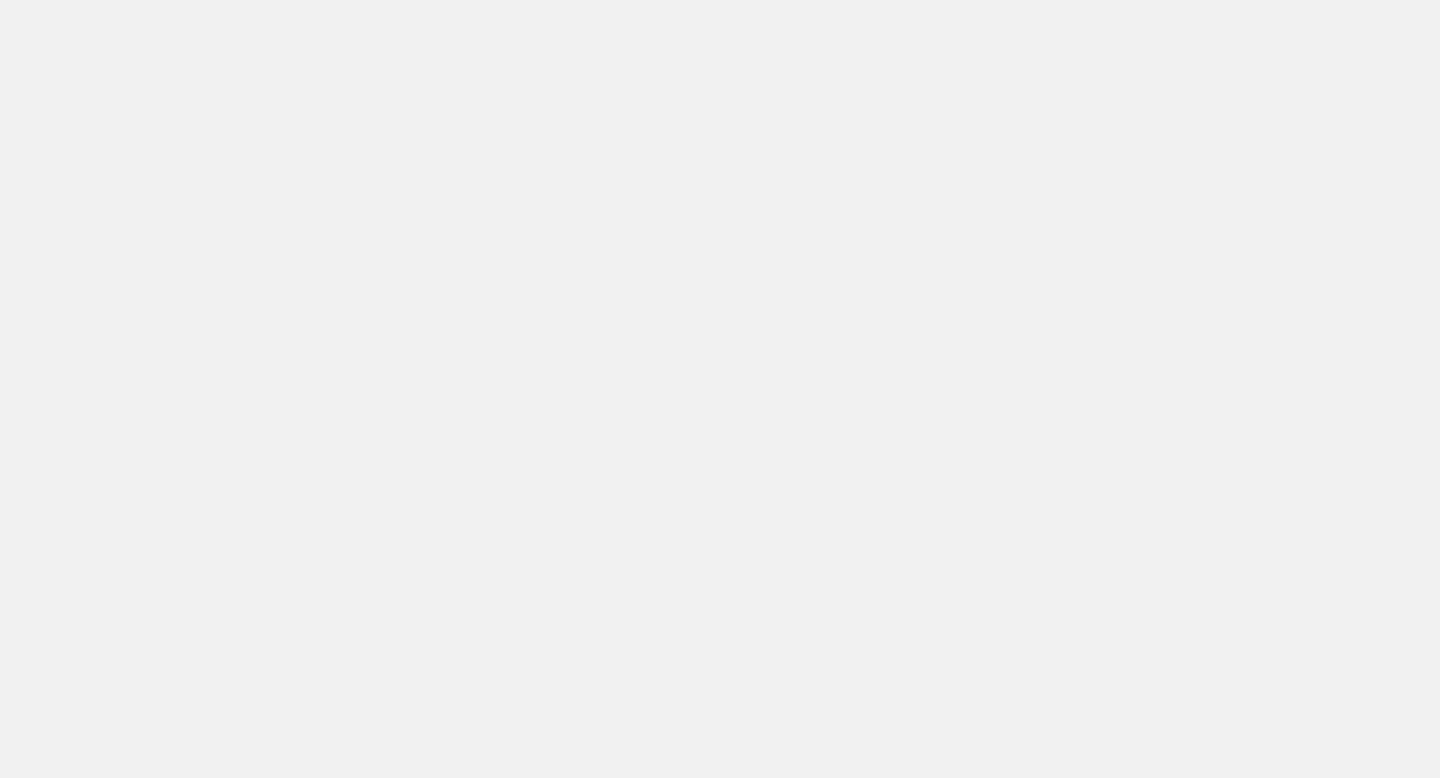 scroll, scrollTop: 0, scrollLeft: 0, axis: both 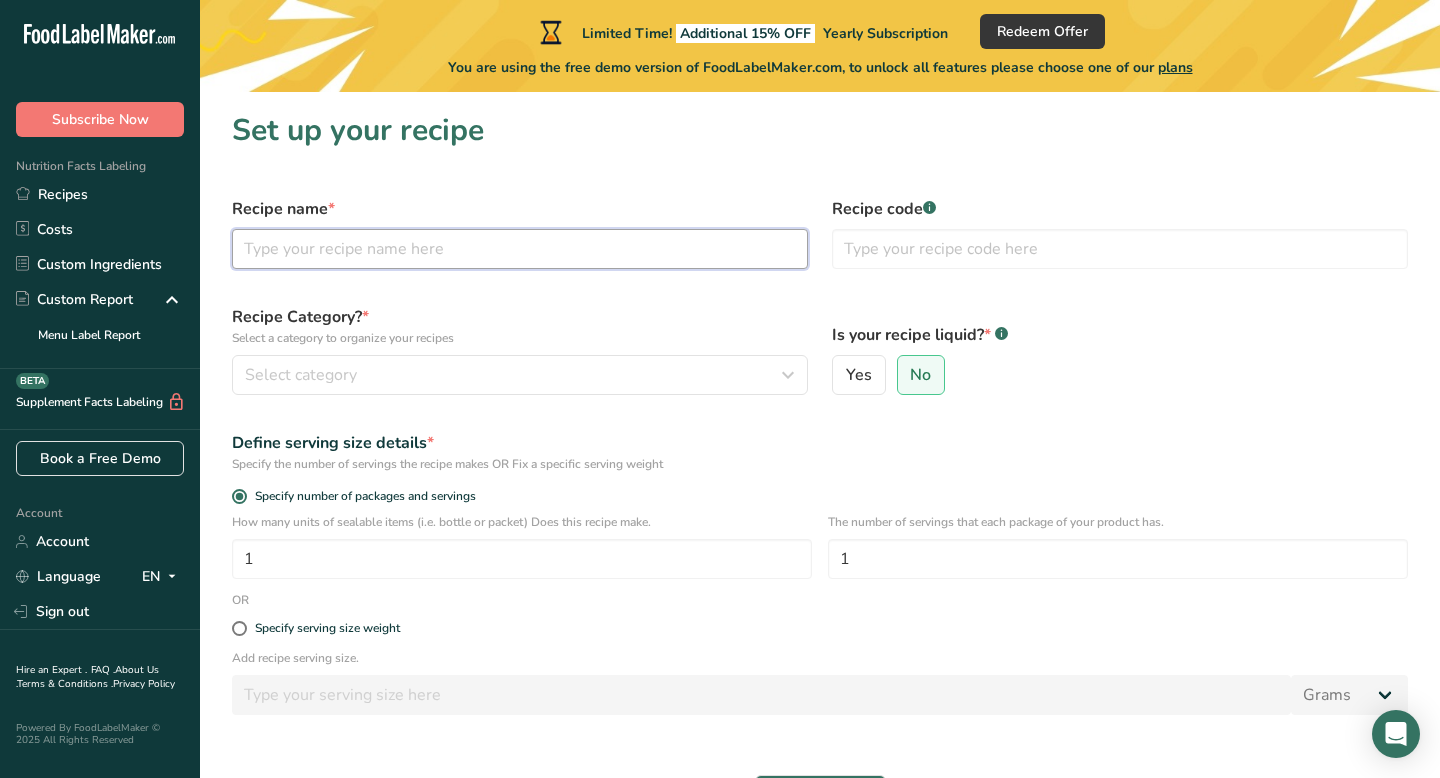 click at bounding box center (520, 249) 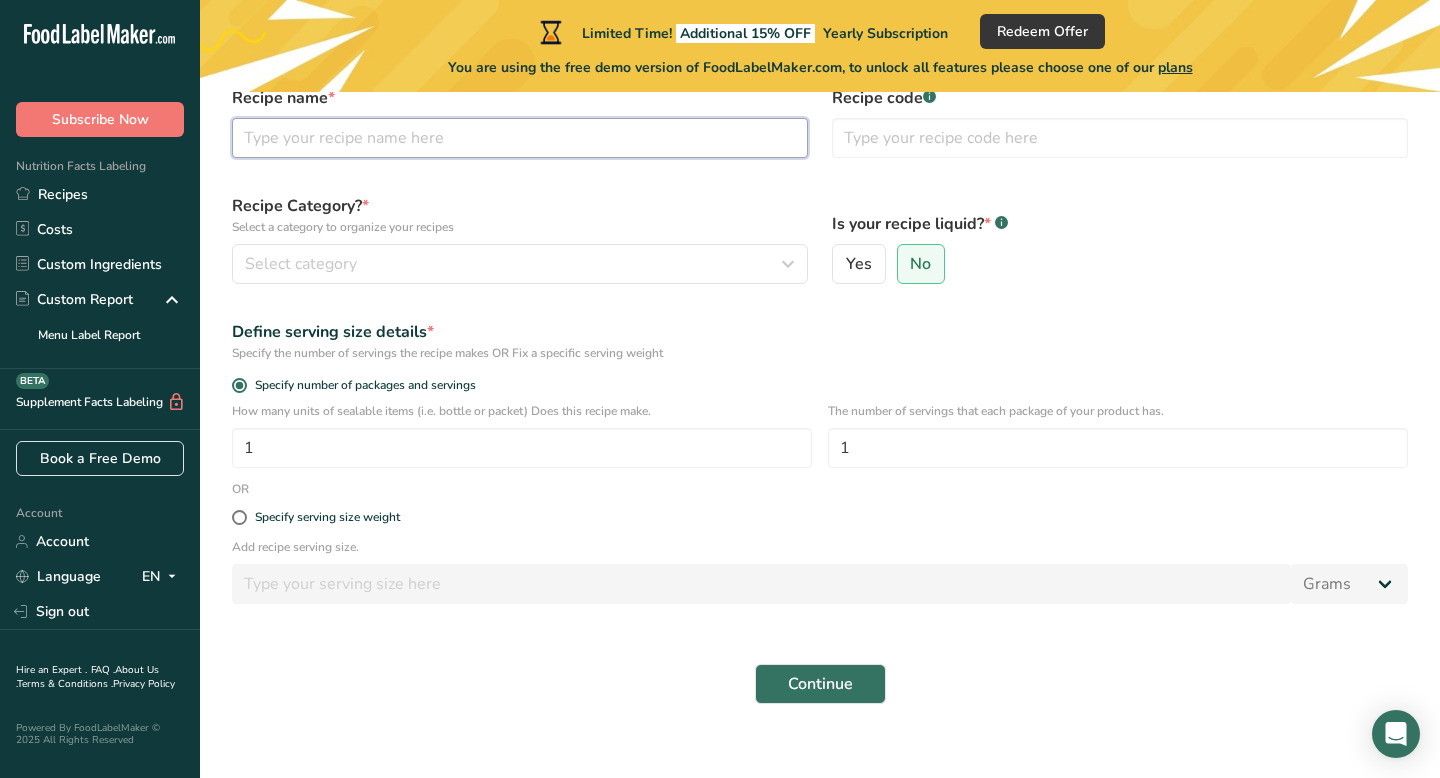 scroll, scrollTop: 133, scrollLeft: 0, axis: vertical 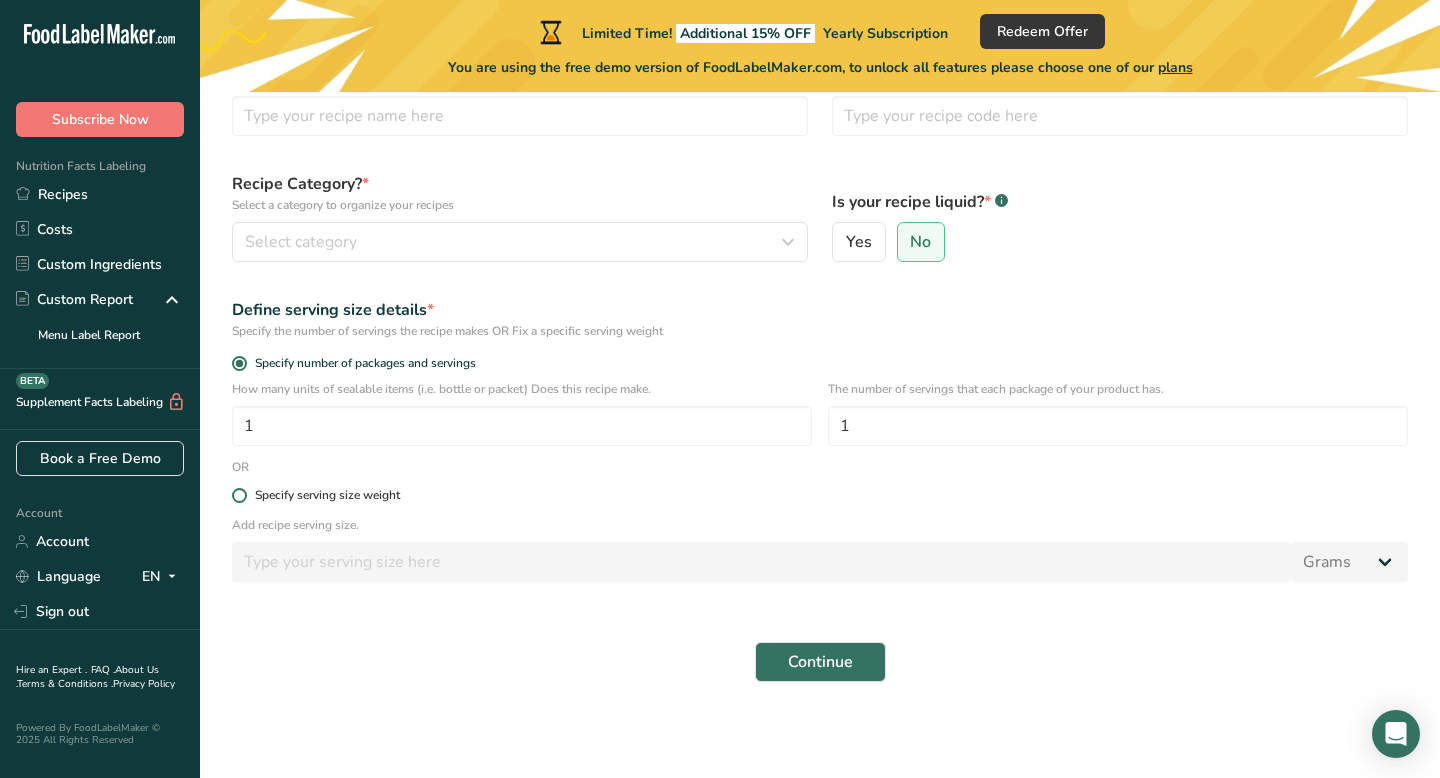 click at bounding box center (239, 495) 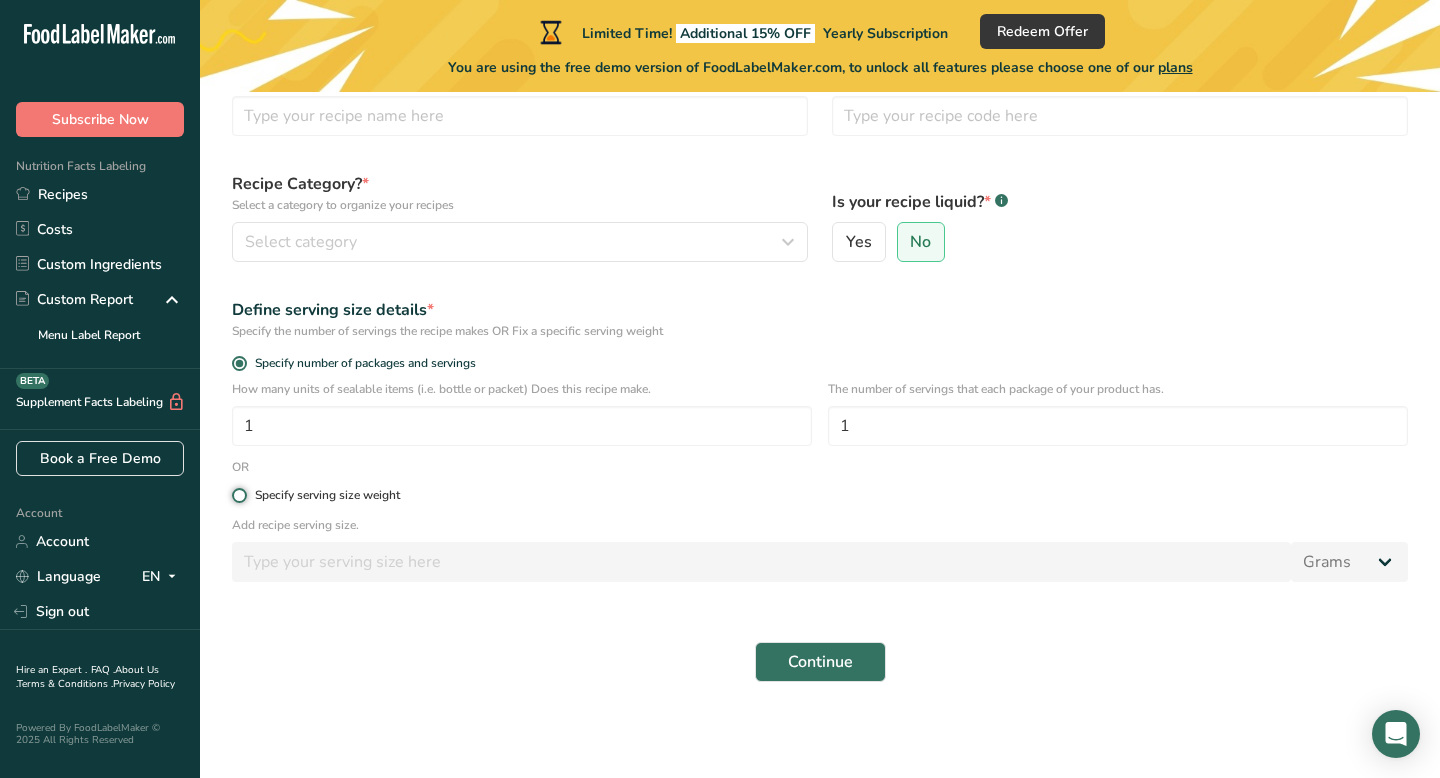 radio on "true" 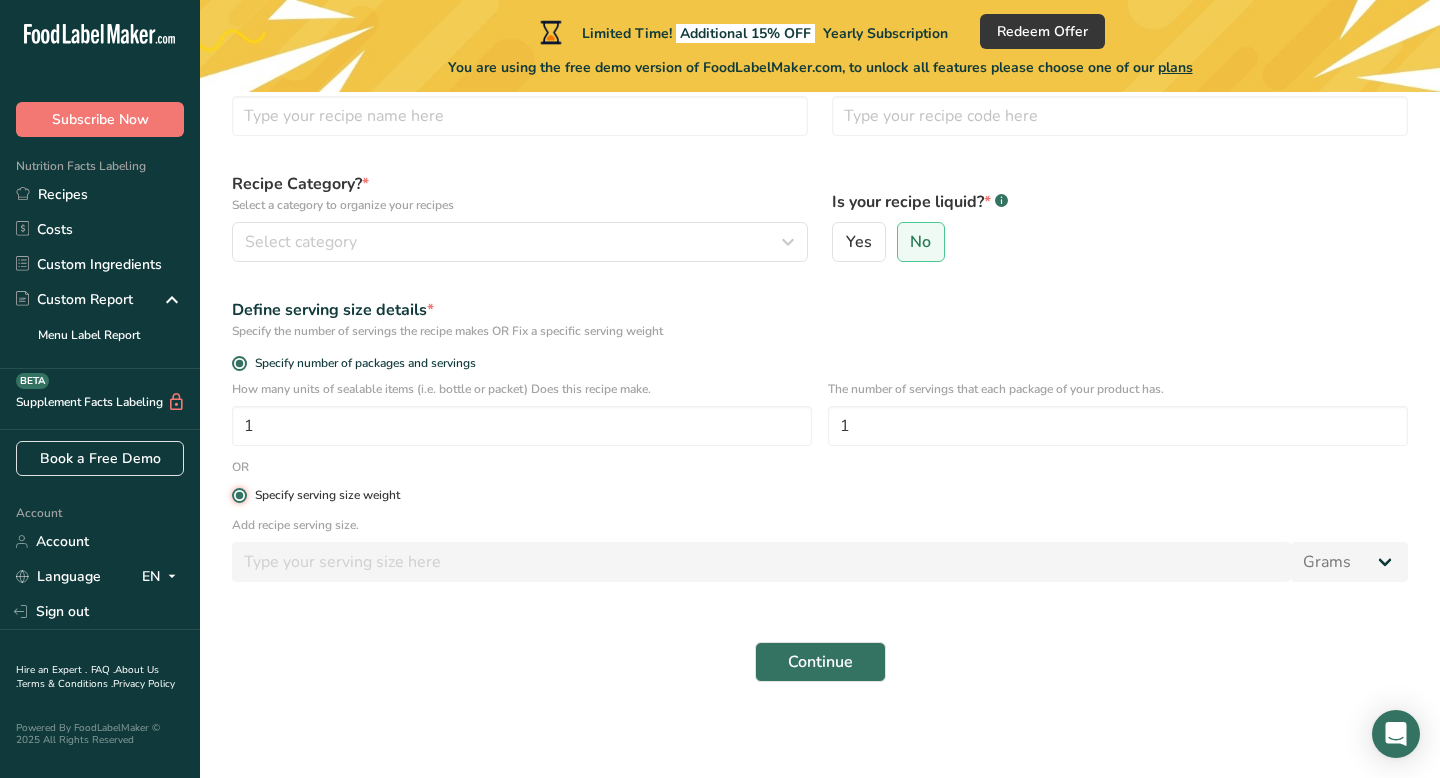 radio on "false" 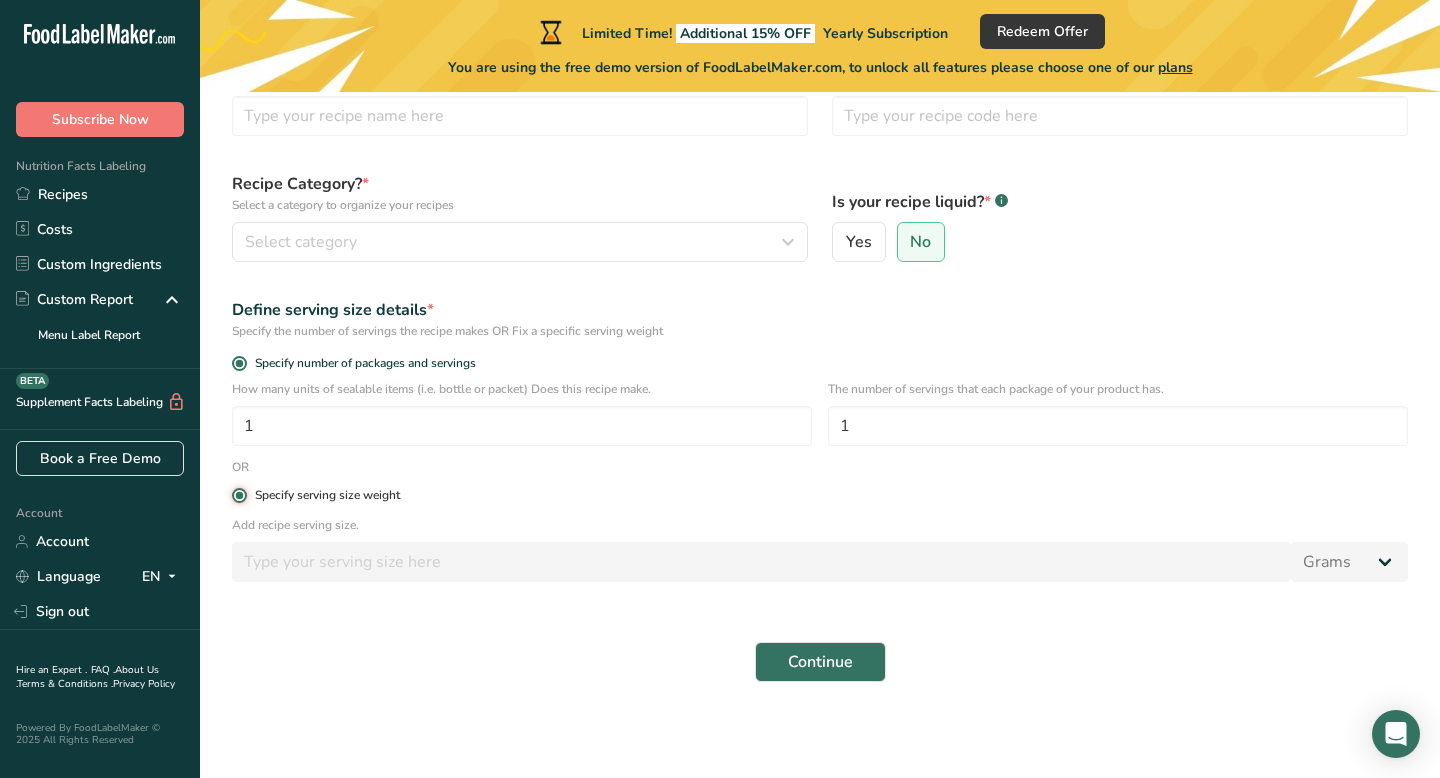 type 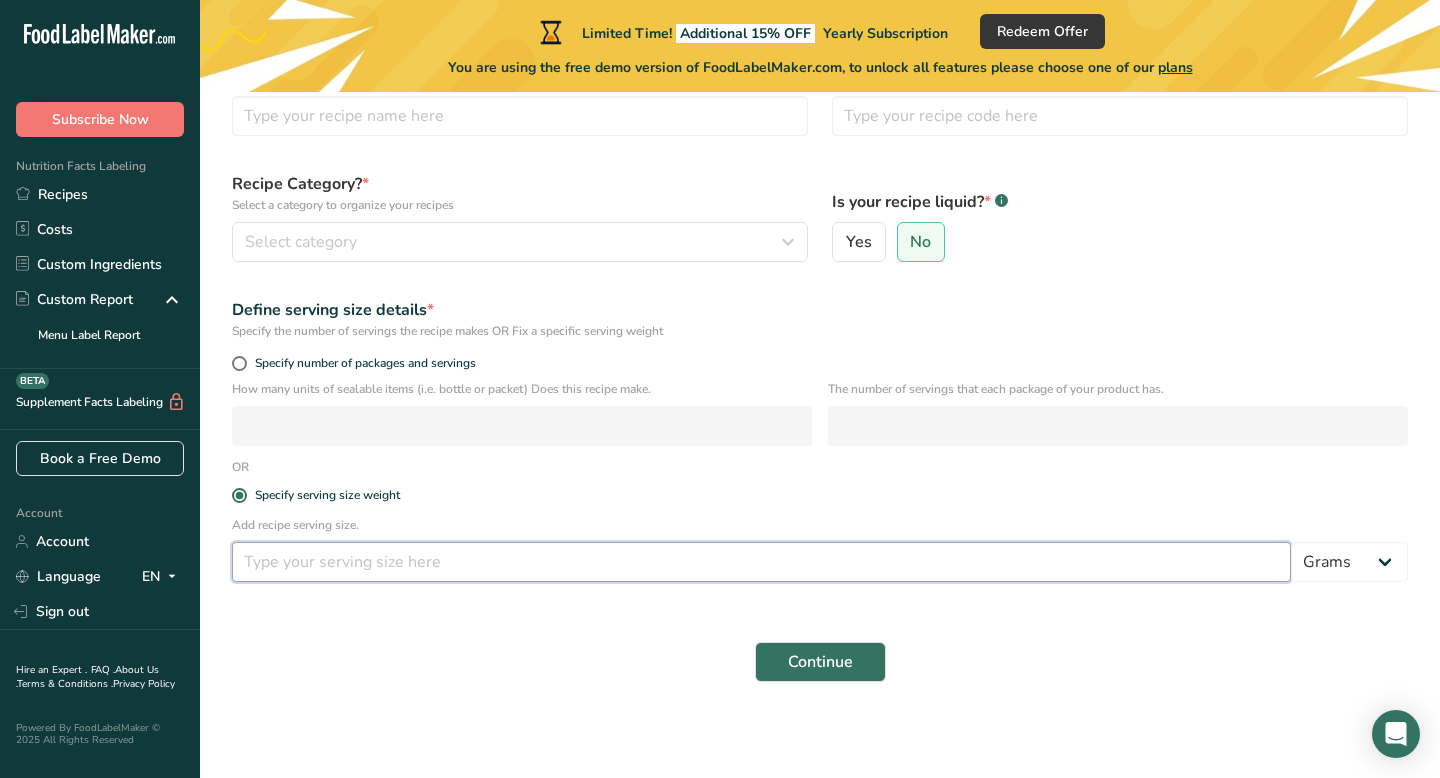click at bounding box center [761, 562] 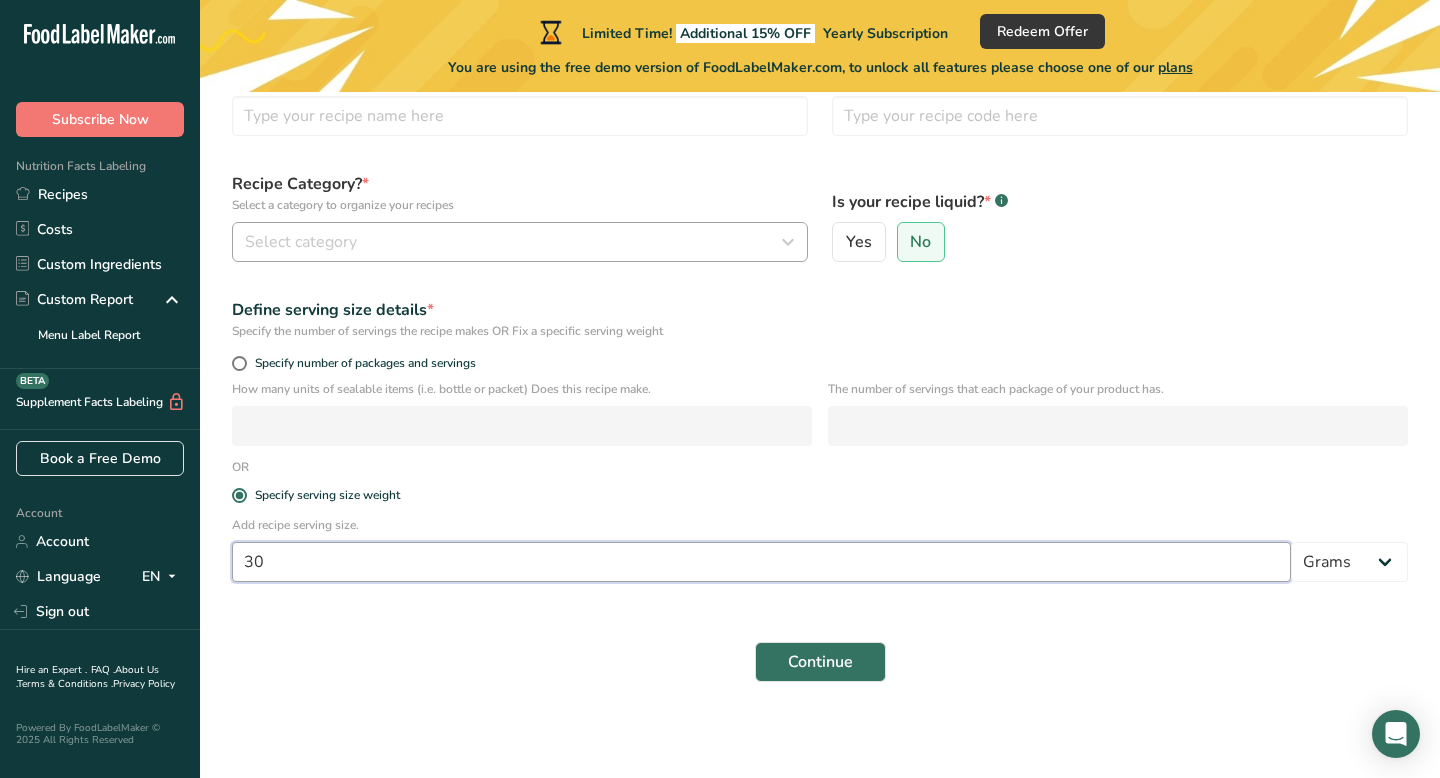 type on "30" 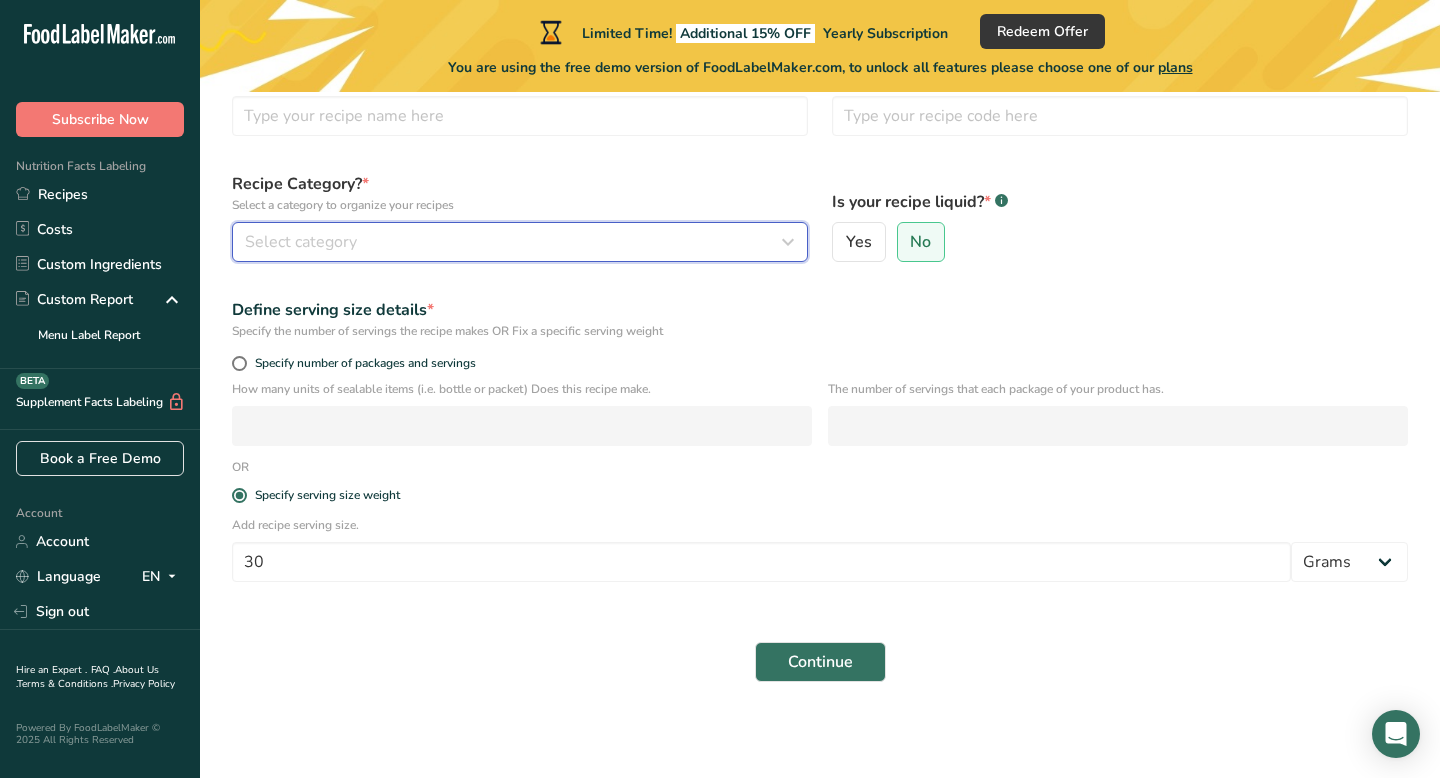 click on "Select category" at bounding box center (520, 242) 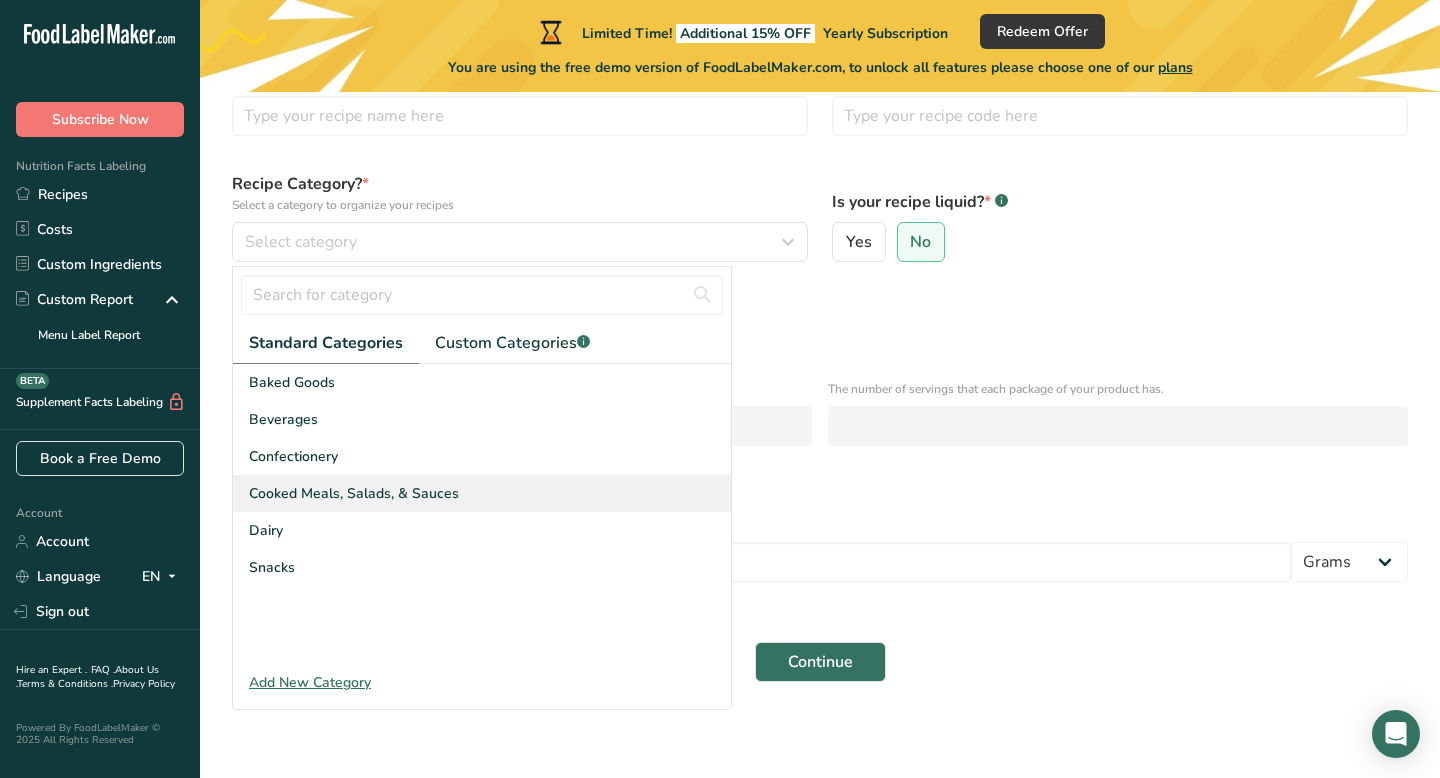 click on "Cooked Meals, Salads, & Sauces" at bounding box center [354, 493] 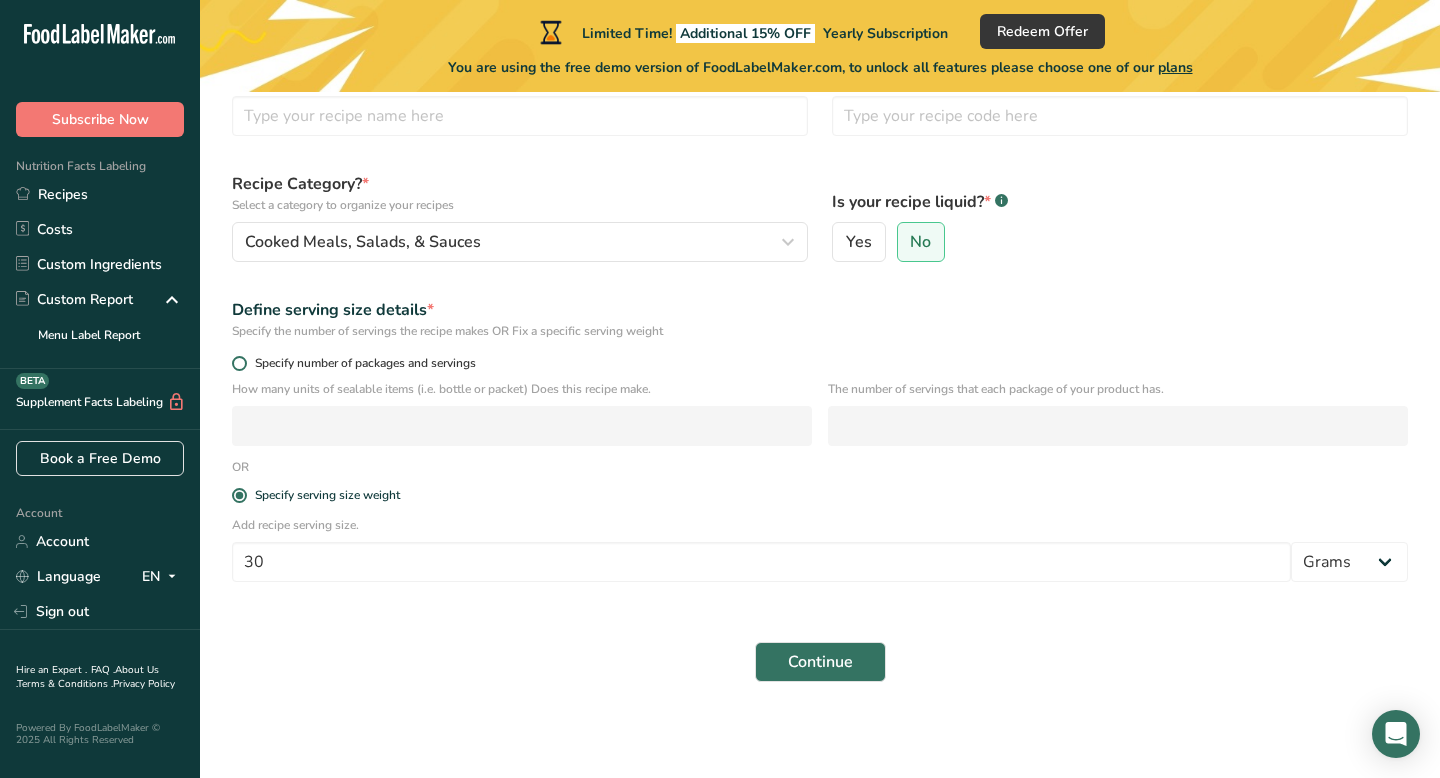 click at bounding box center (239, 363) 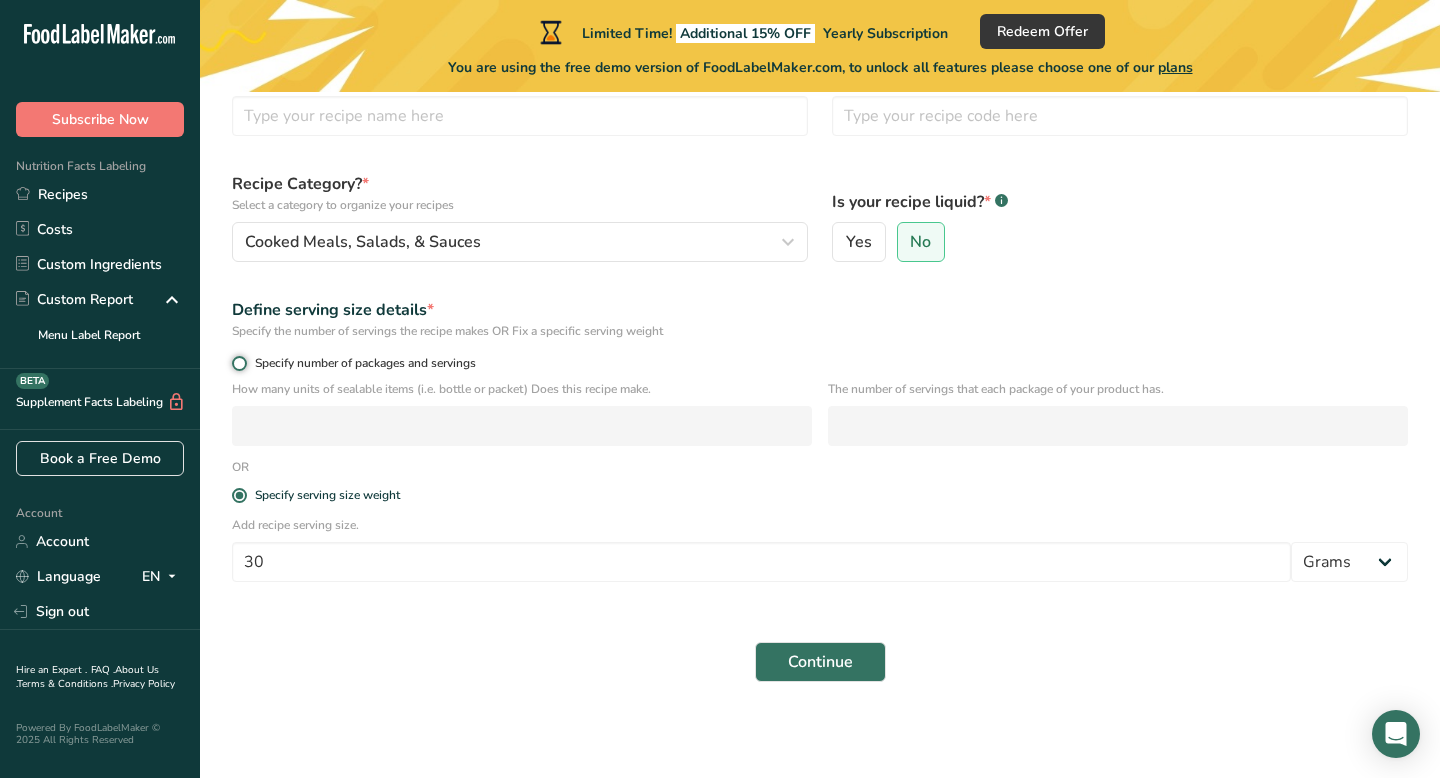click on "Specify number of packages and servings" at bounding box center [238, 363] 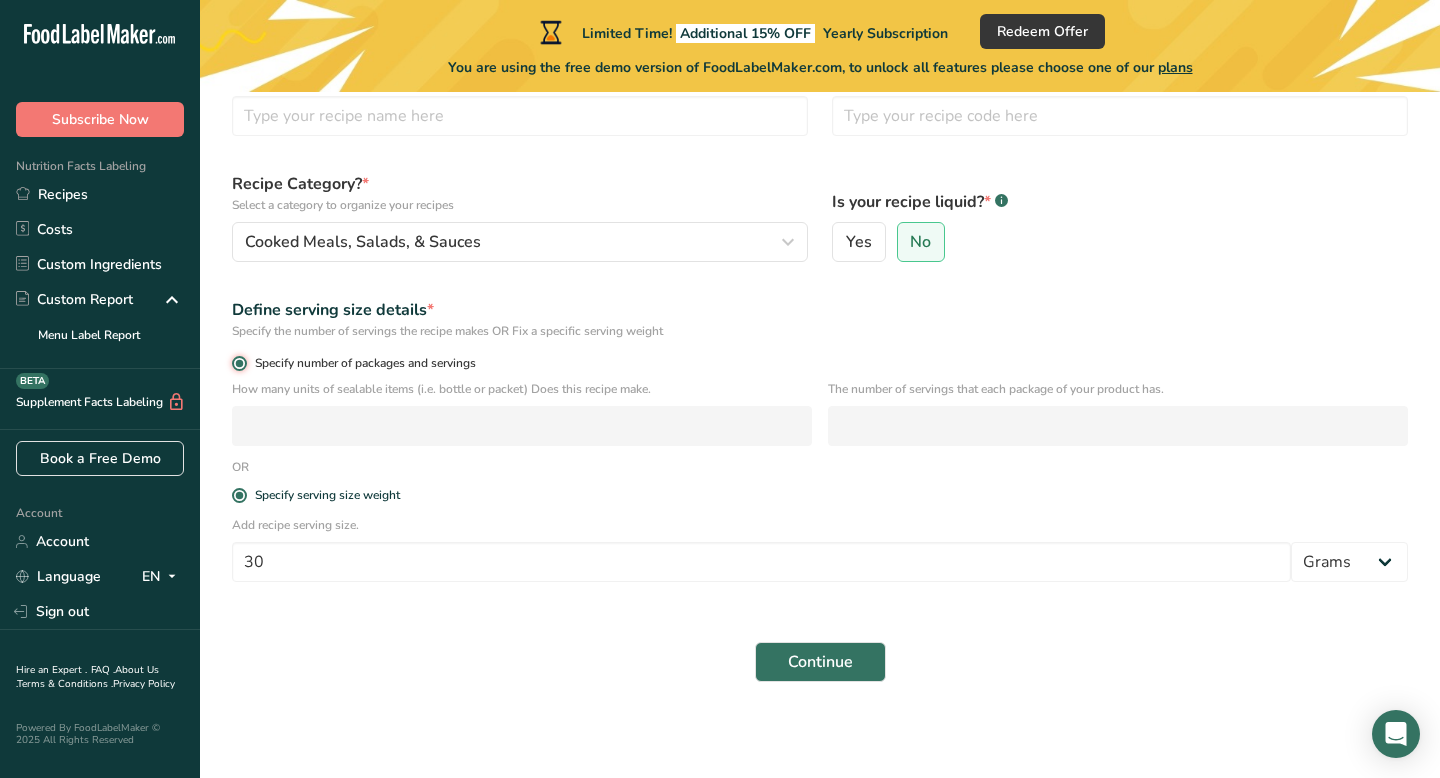 radio on "false" 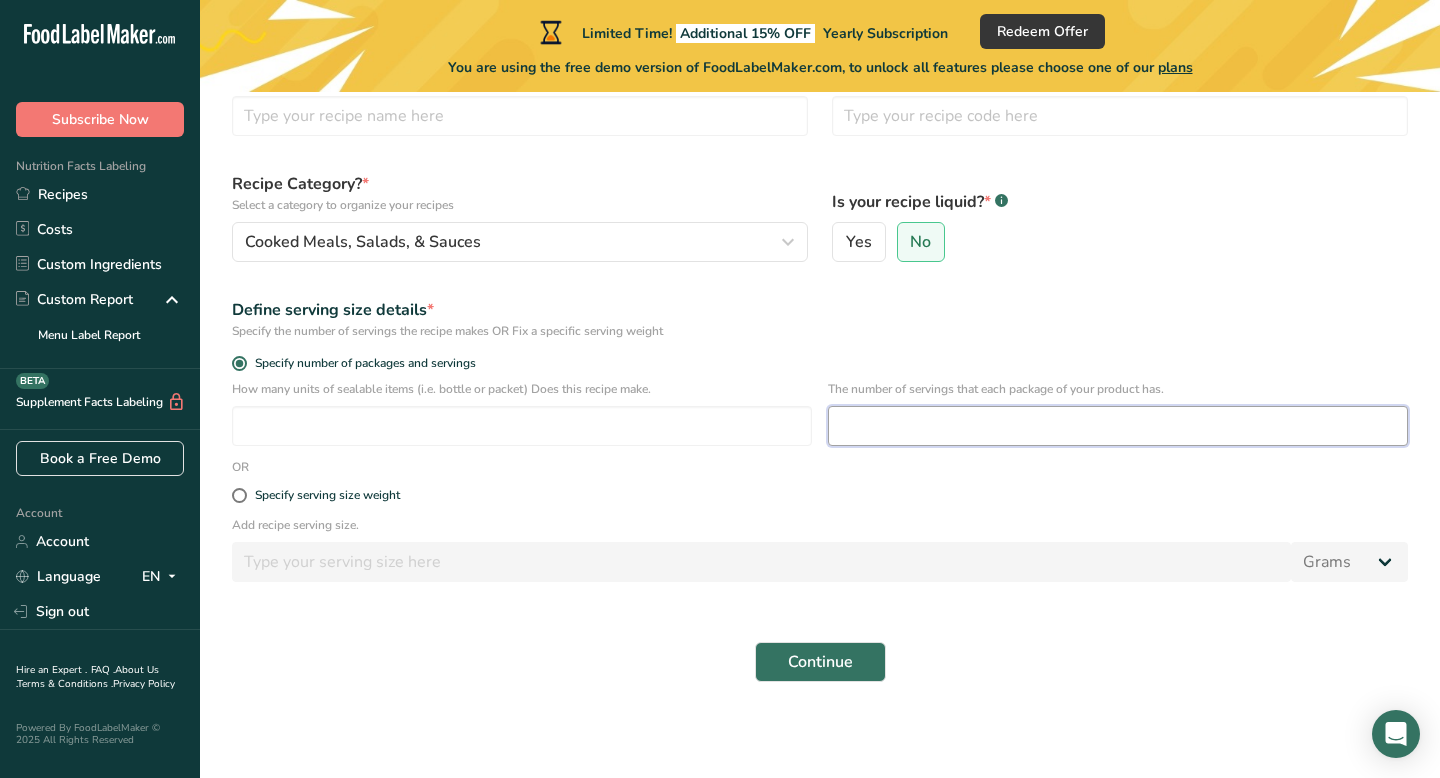 click at bounding box center [1118, 426] 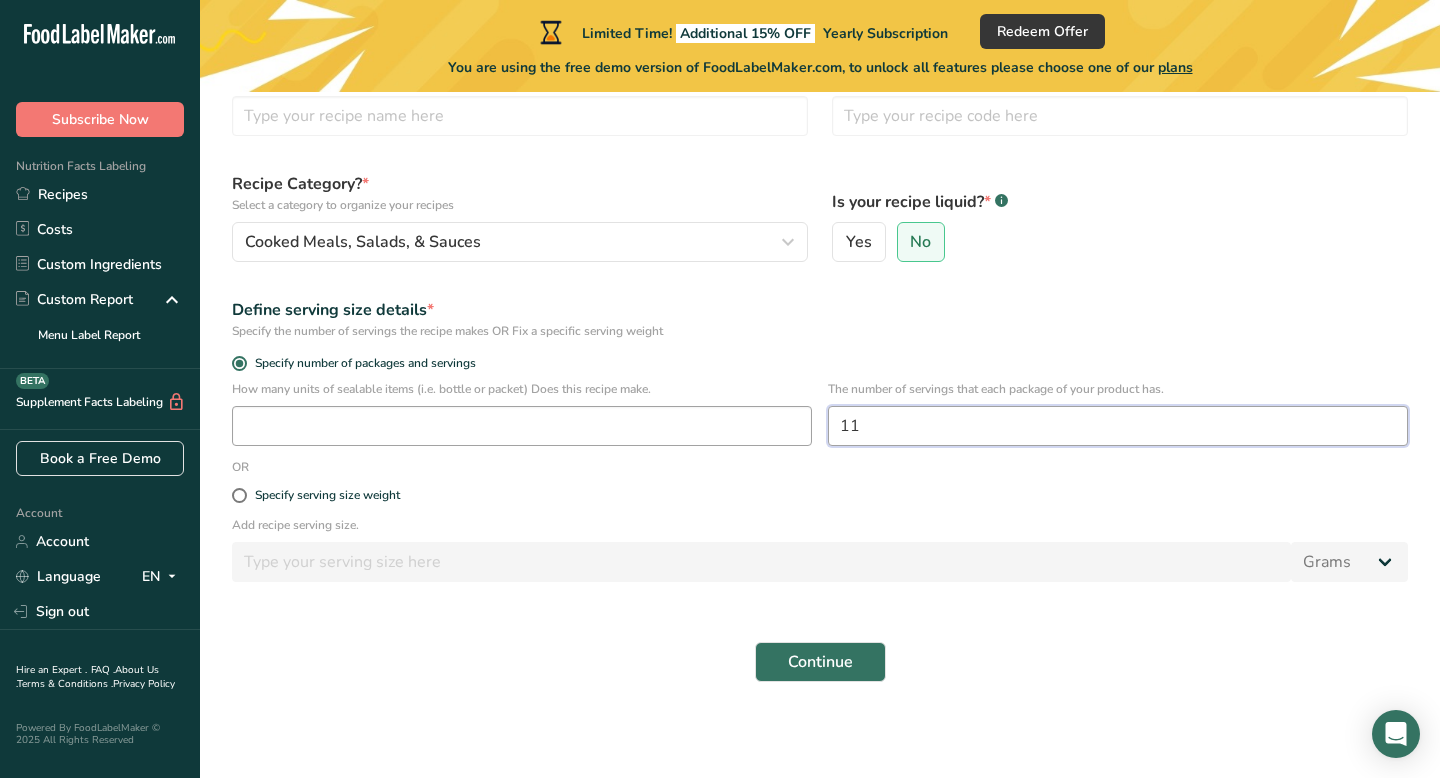 type on "11" 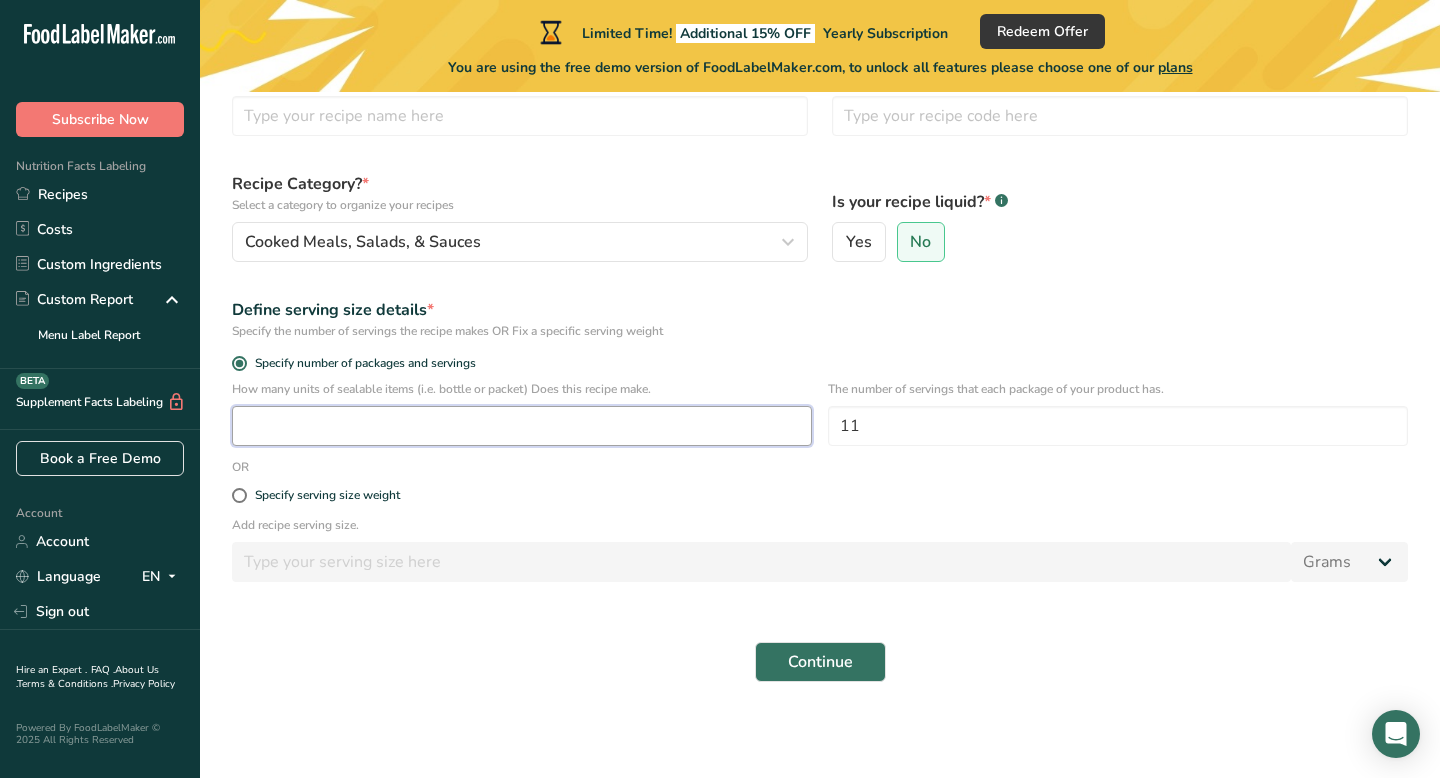 click at bounding box center (522, 426) 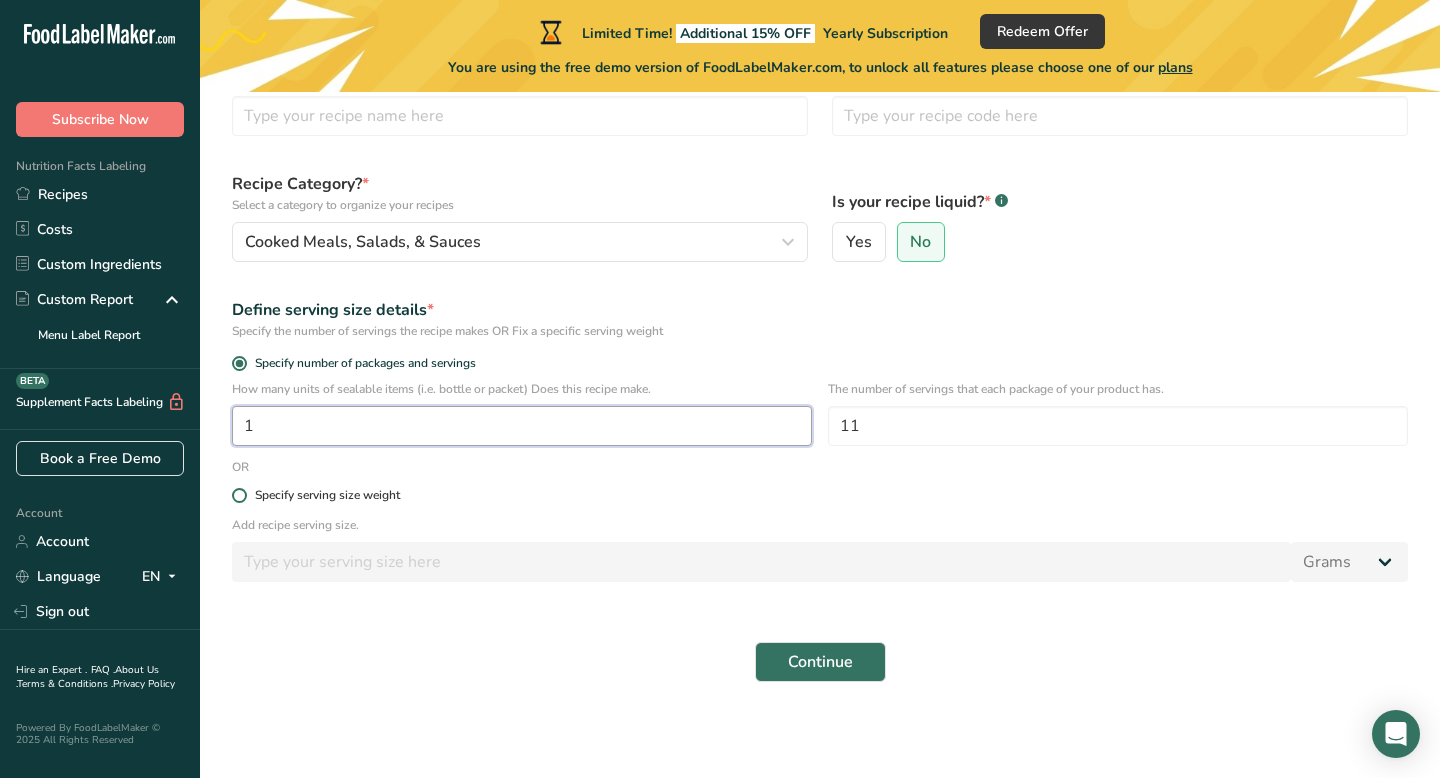 type on "1" 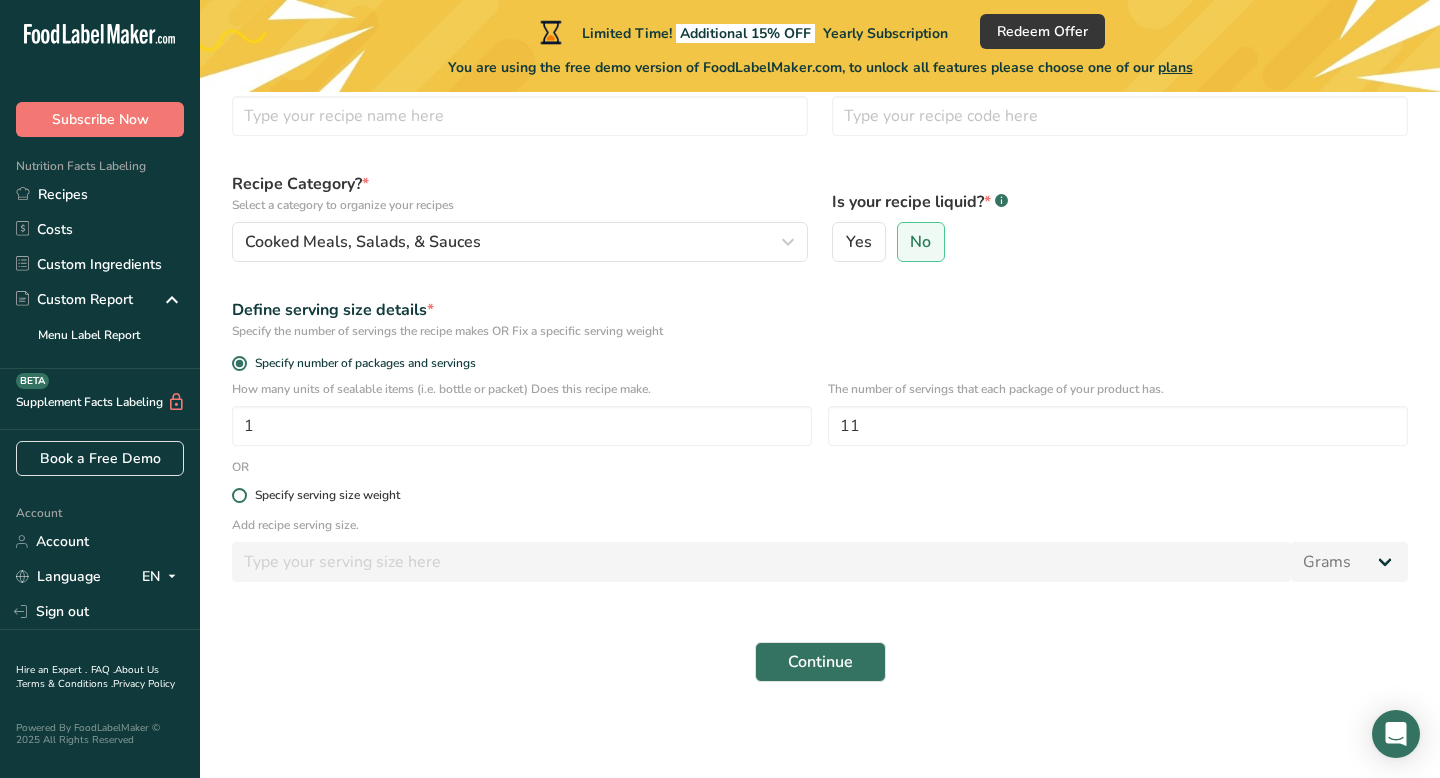click at bounding box center [239, 495] 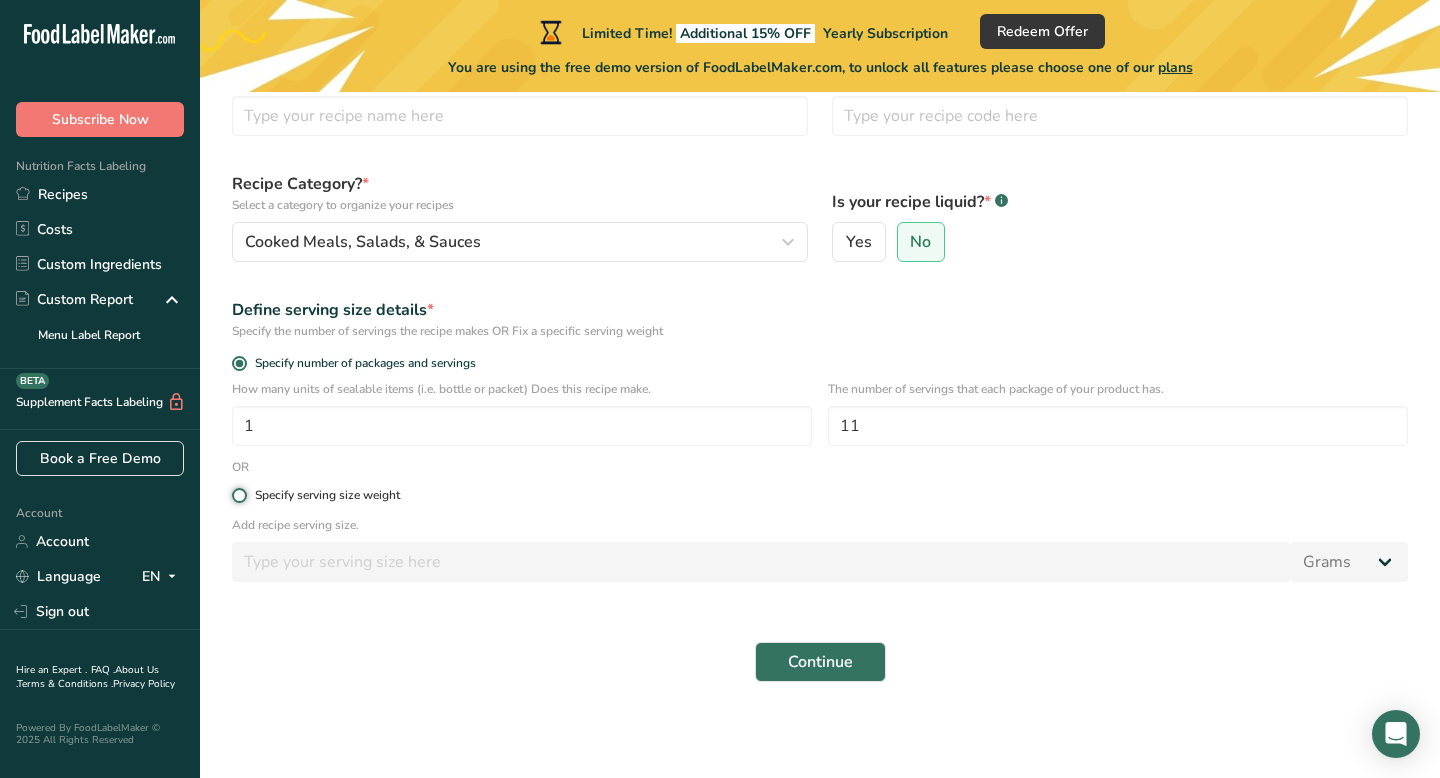 click on "Specify serving size weight" at bounding box center (238, 495) 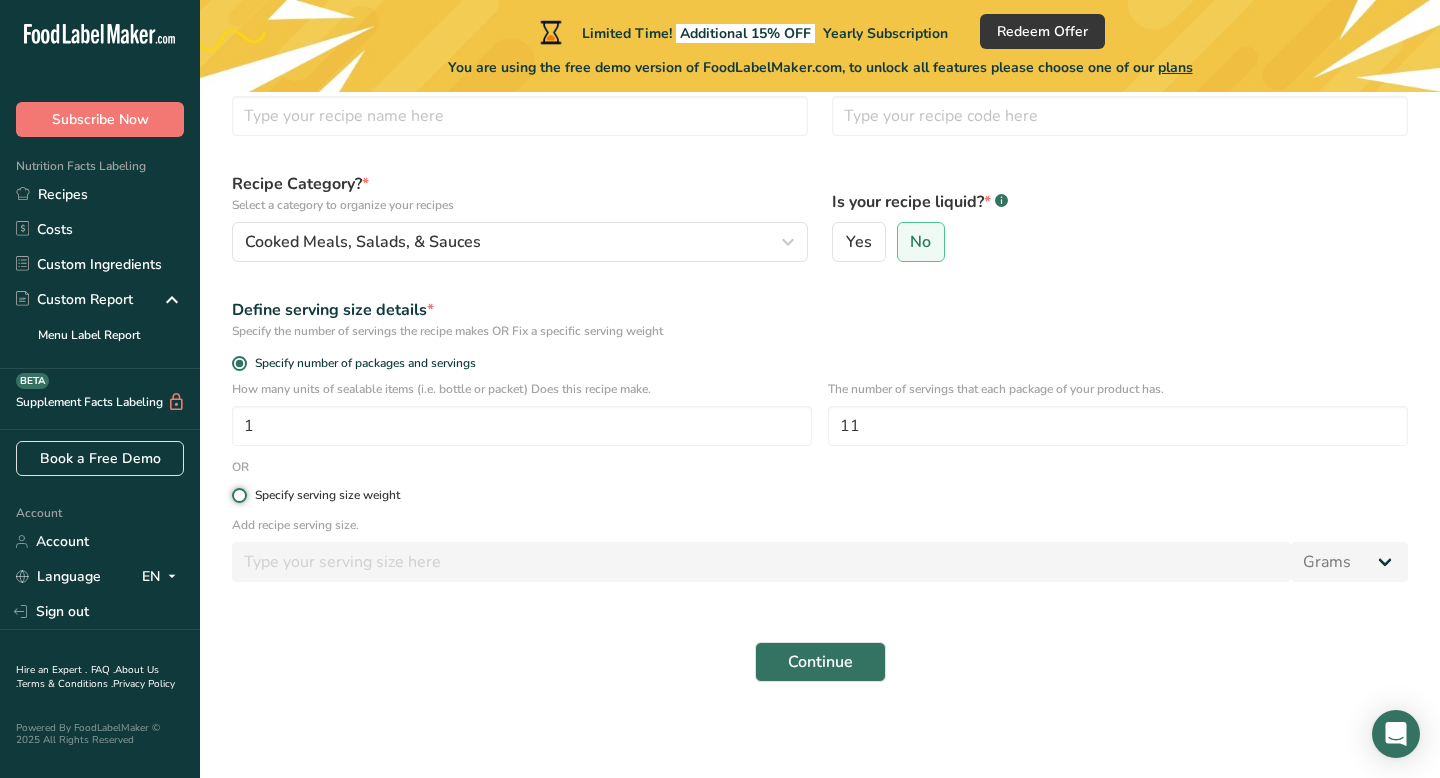 radio on "true" 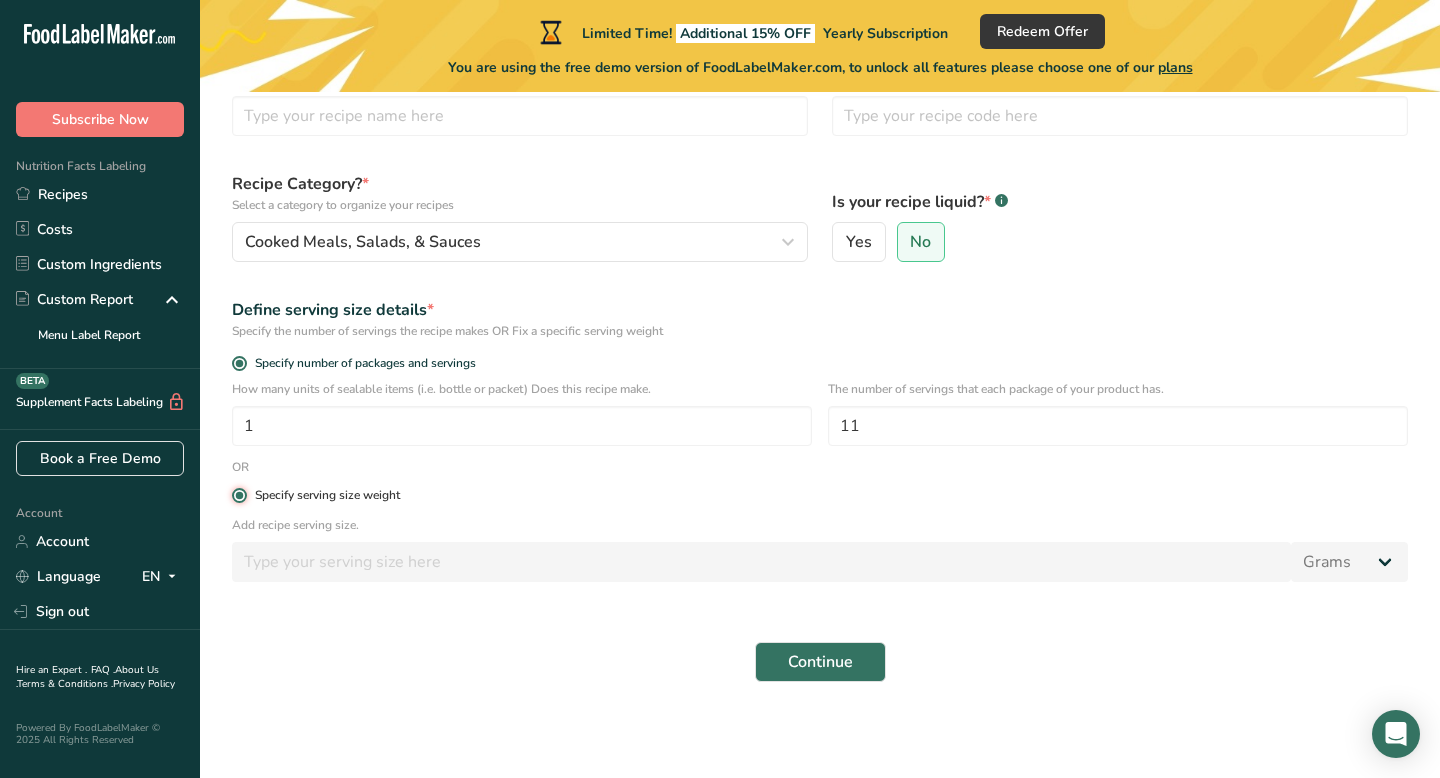 radio on "false" 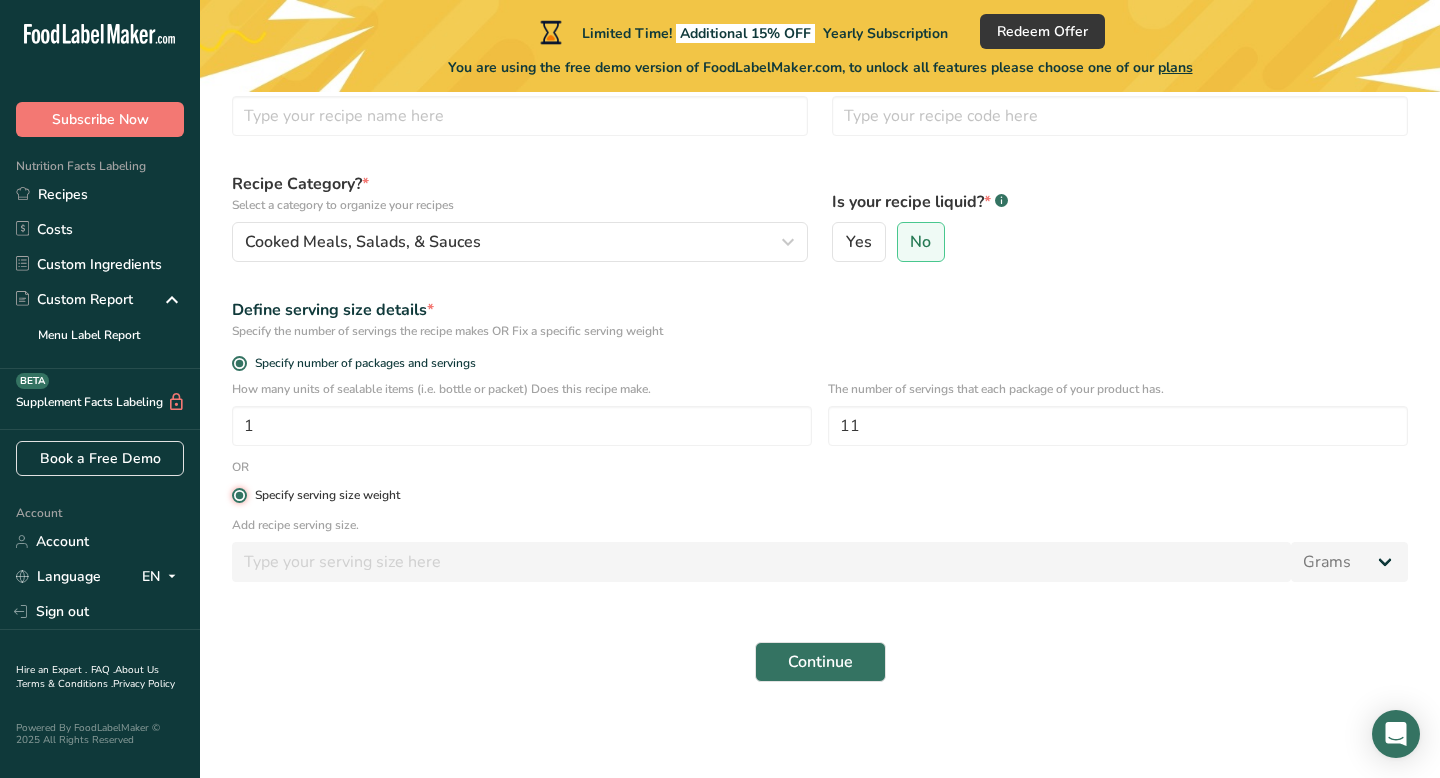 type 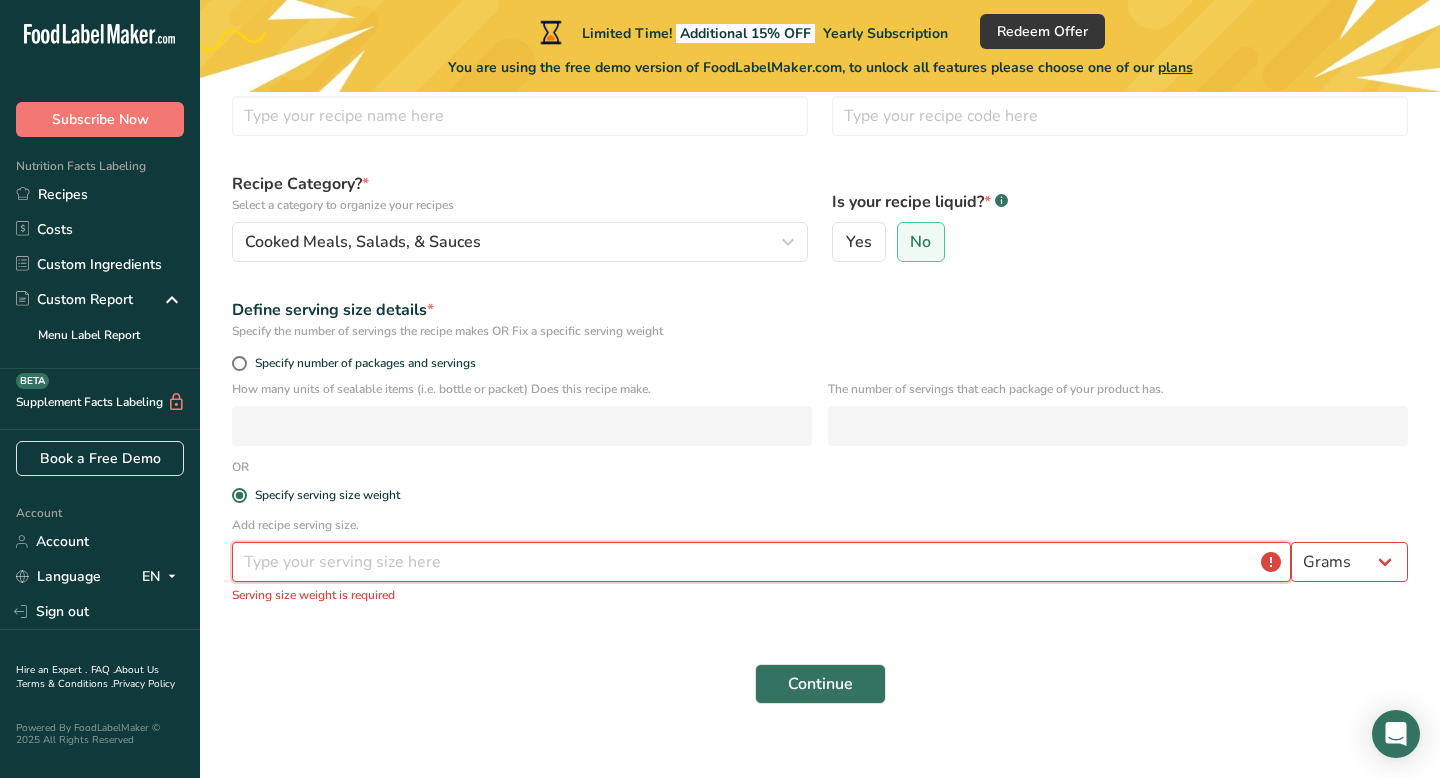 click at bounding box center [761, 562] 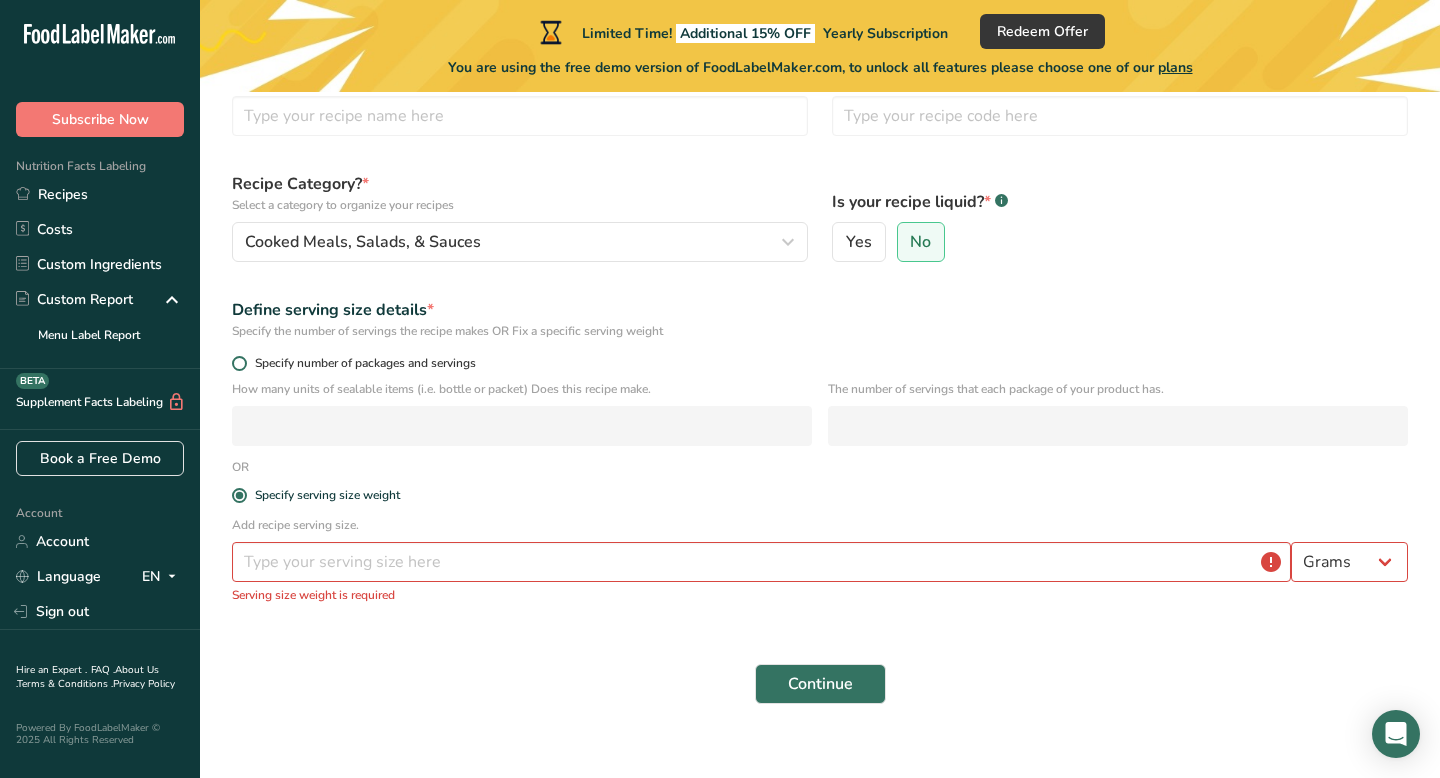 click at bounding box center [239, 363] 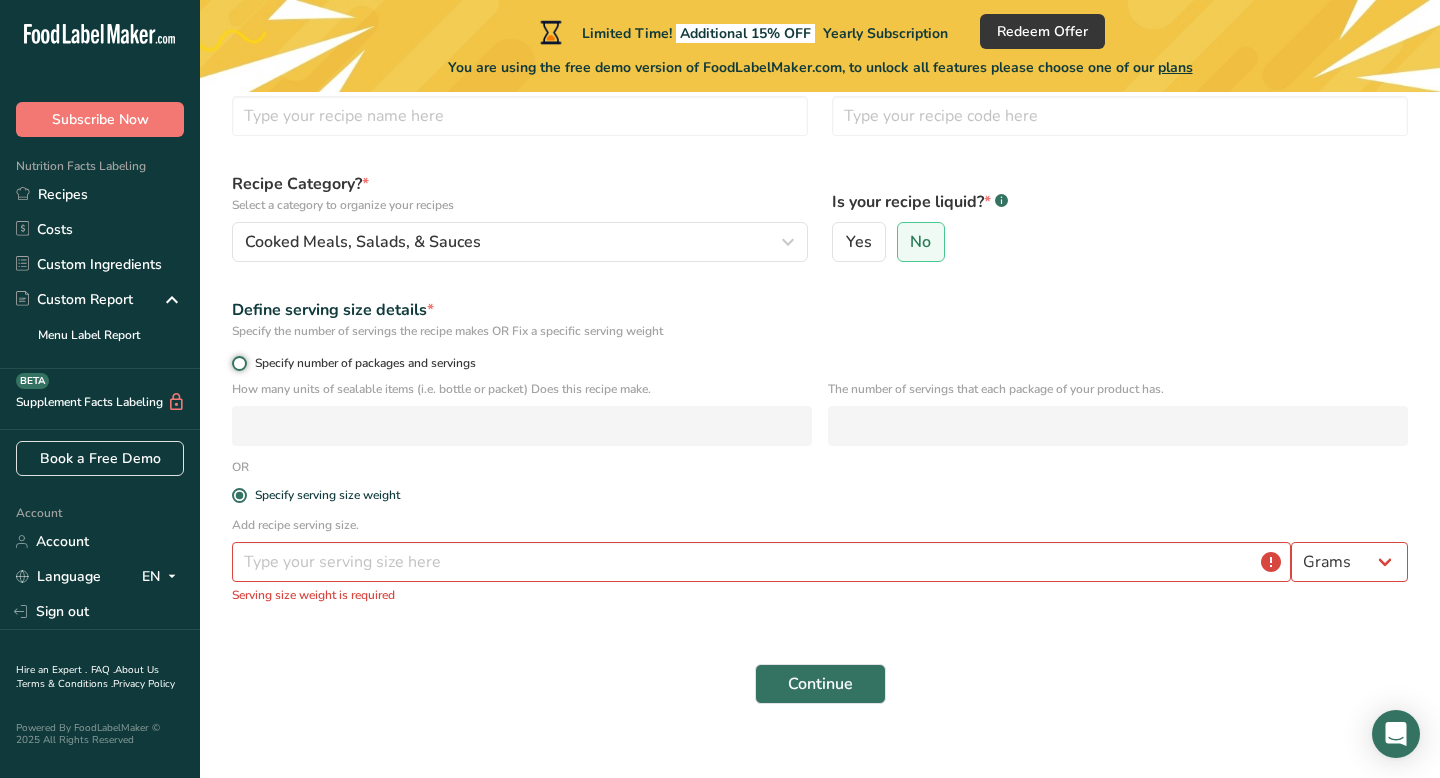 radio on "true" 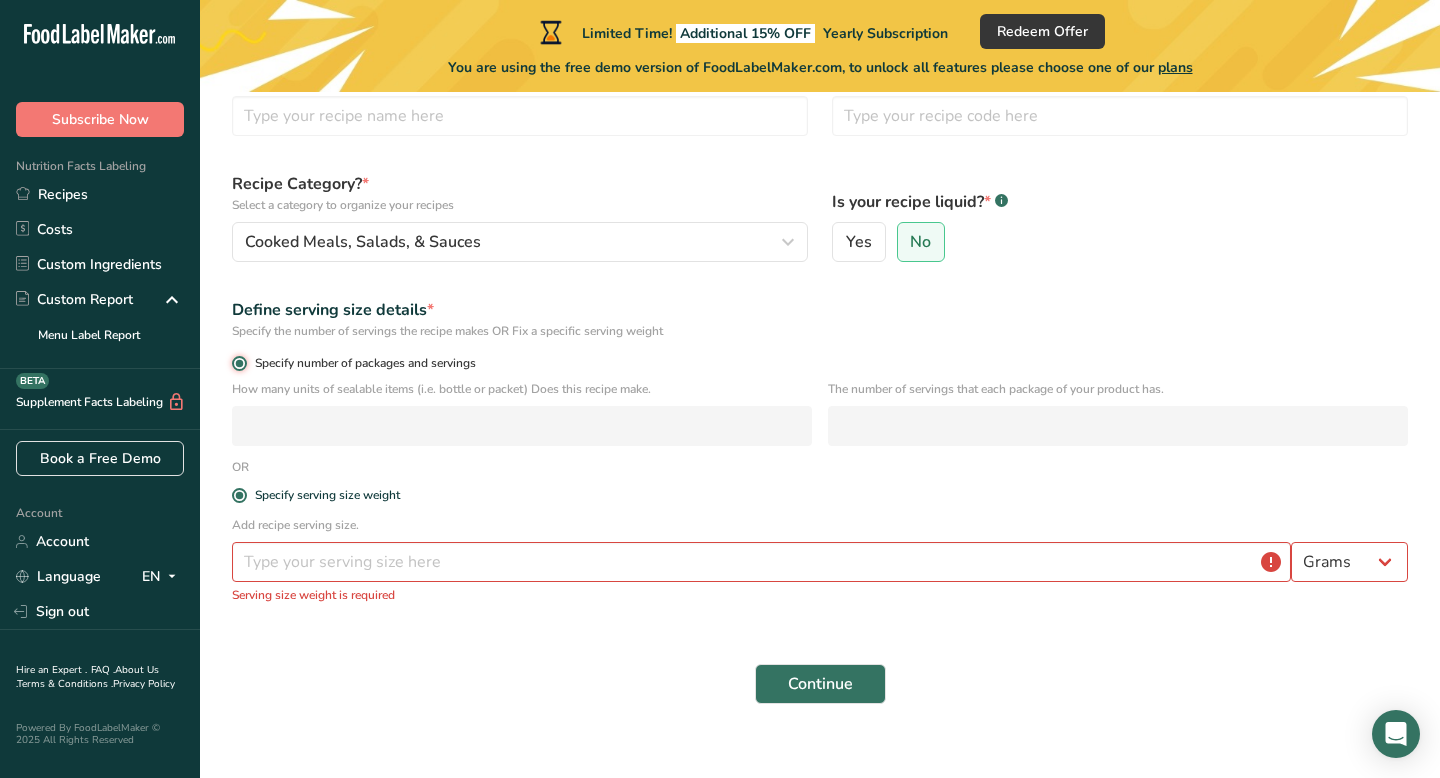 radio on "false" 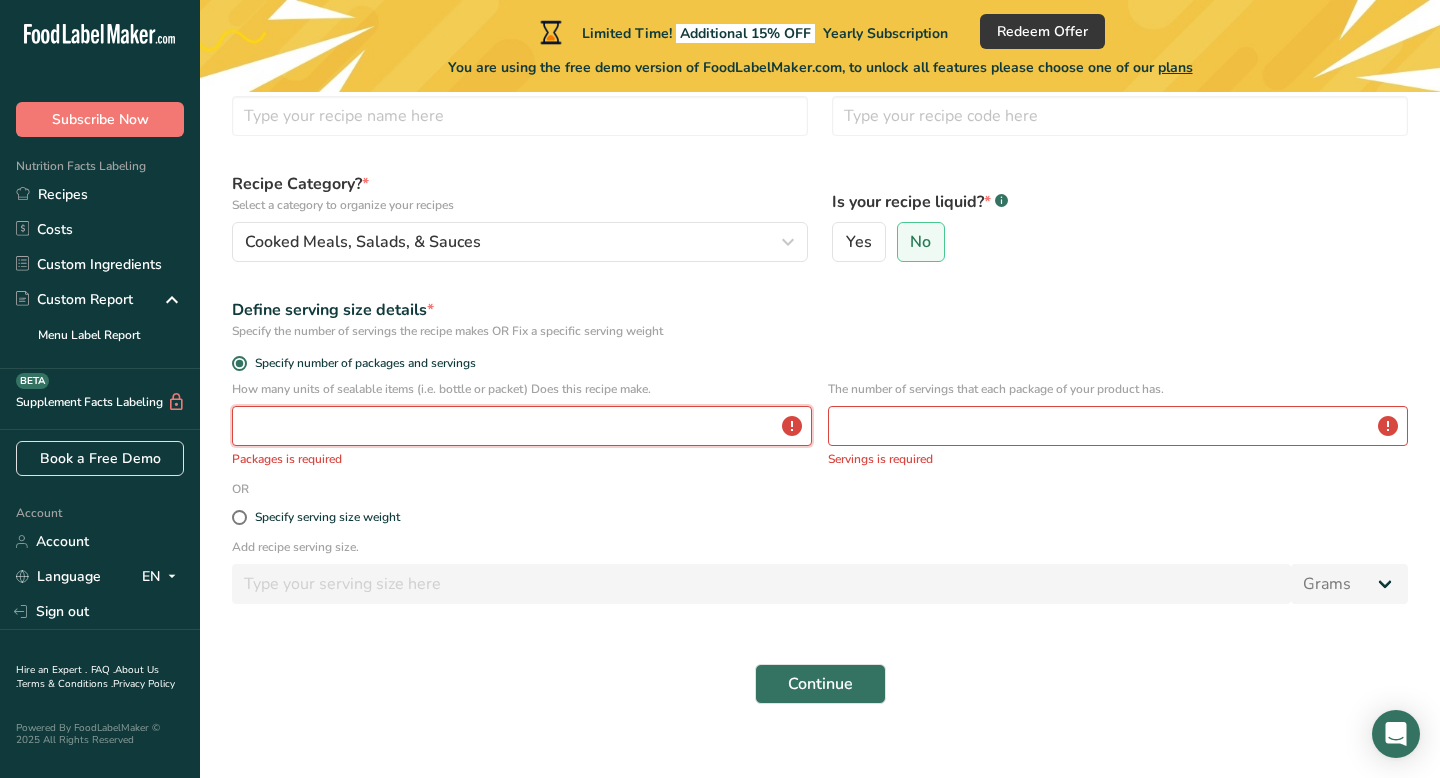 click at bounding box center (522, 426) 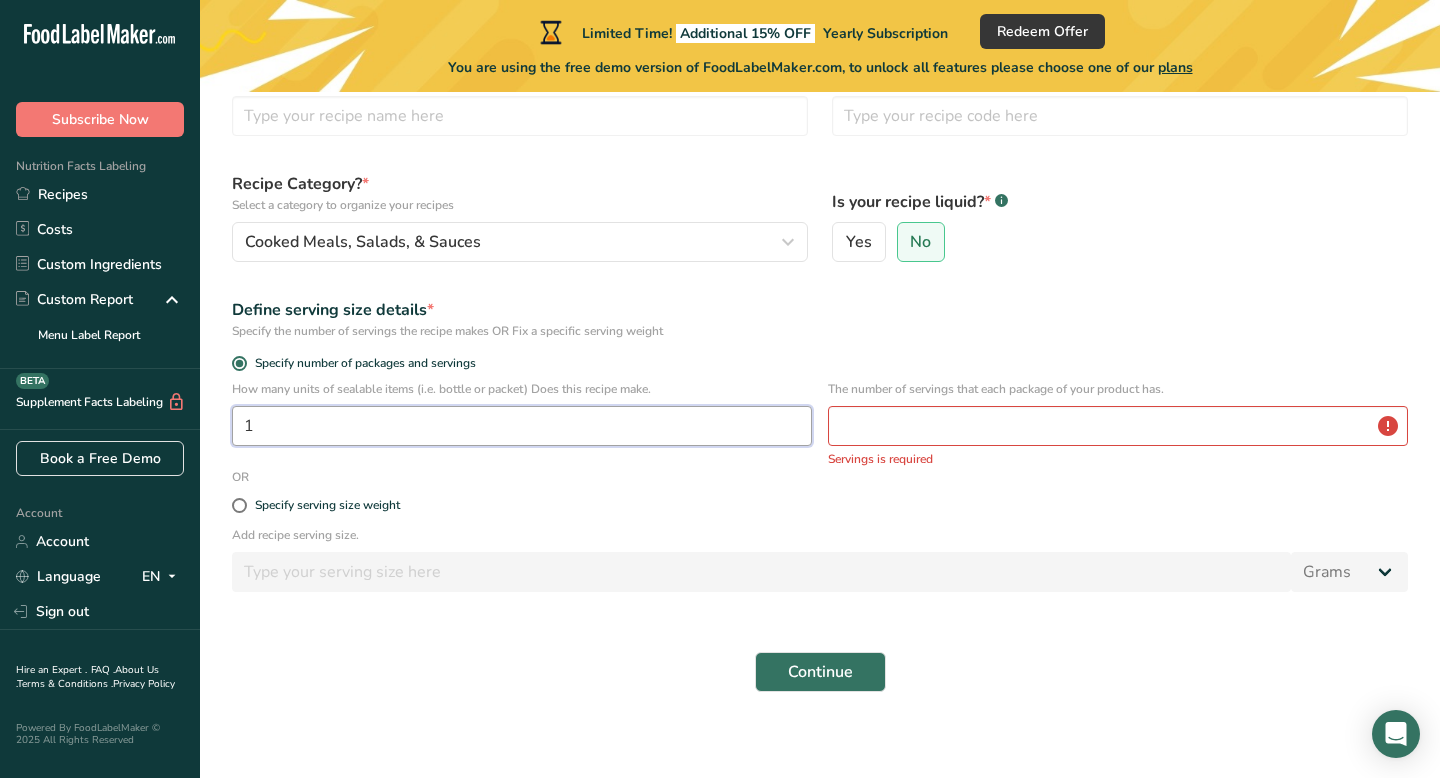 type on "1" 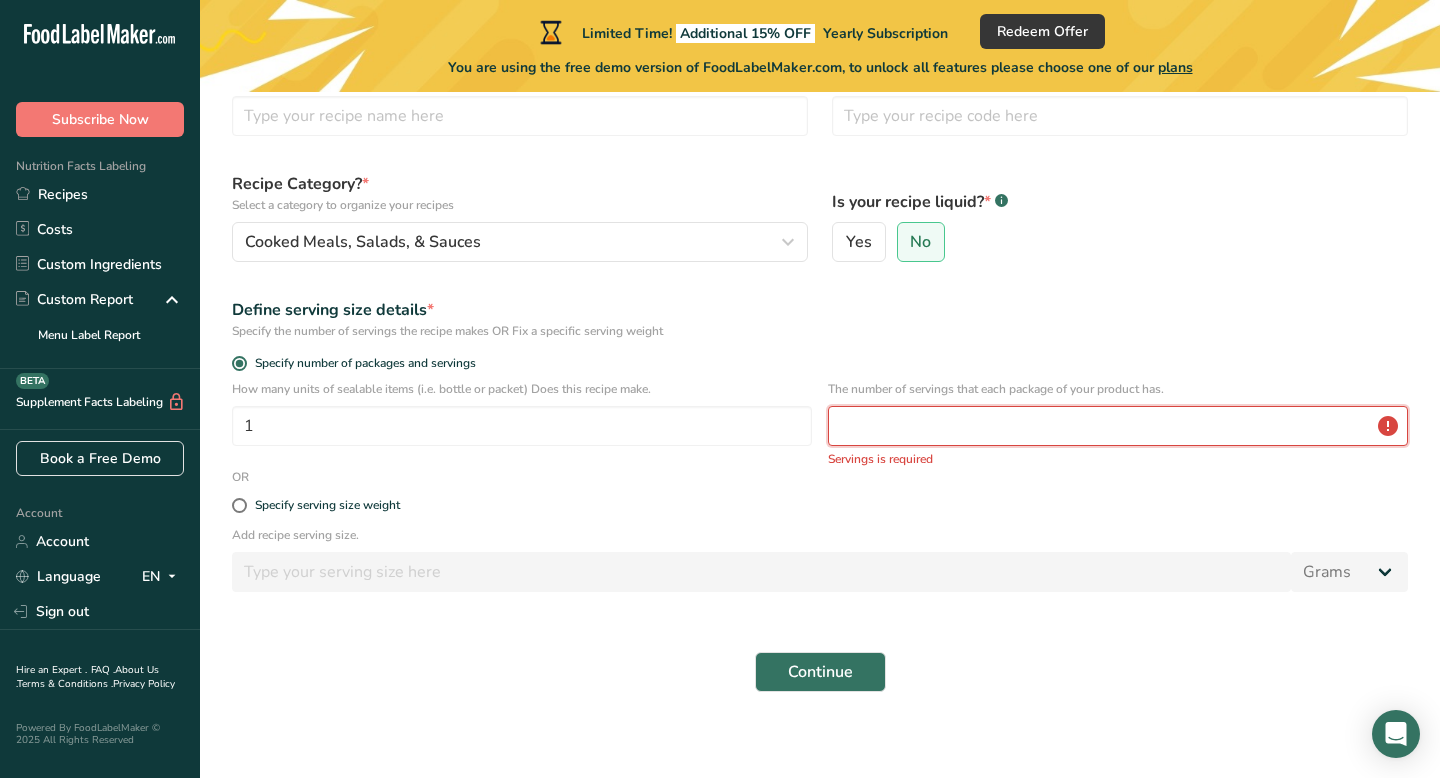 click at bounding box center (1118, 426) 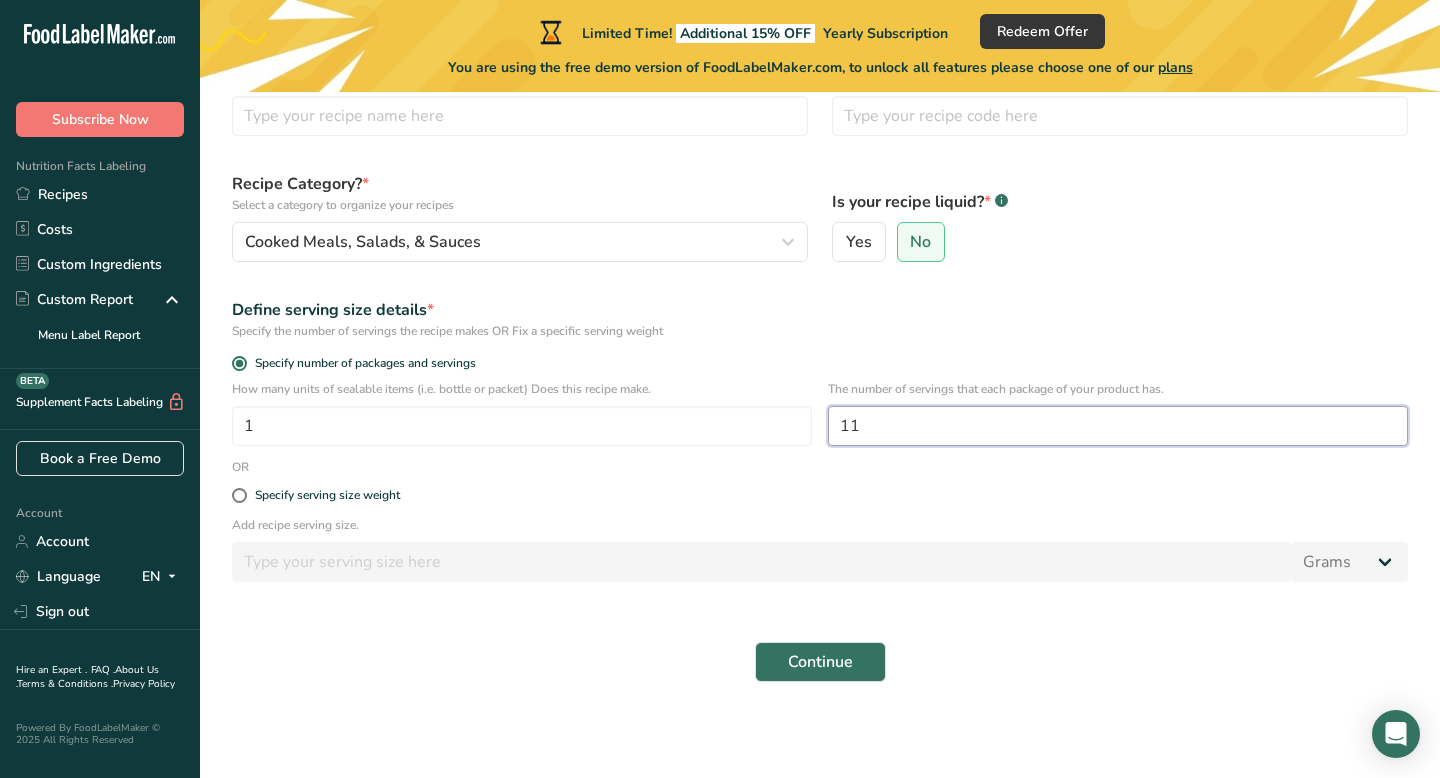 type on "11" 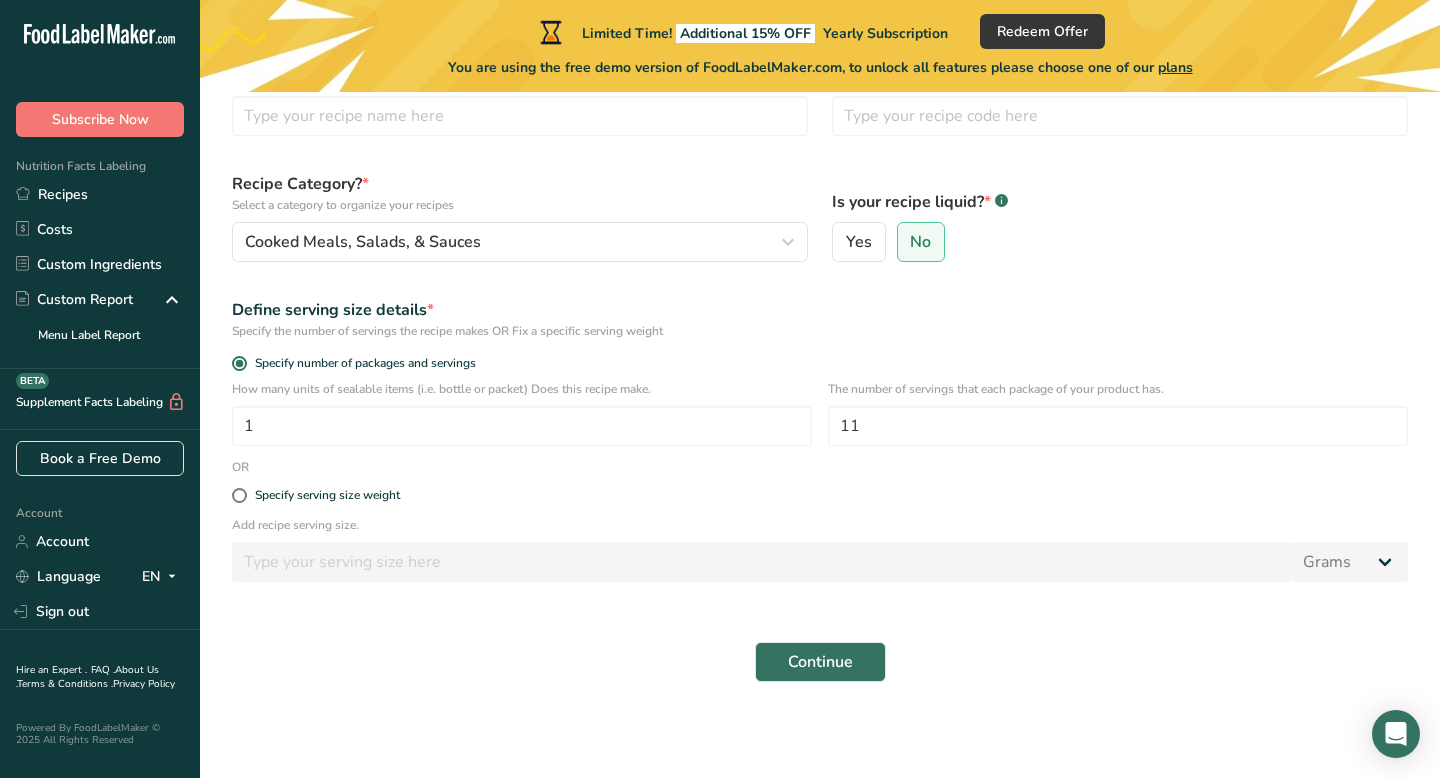 click on "Continue" at bounding box center [820, 662] 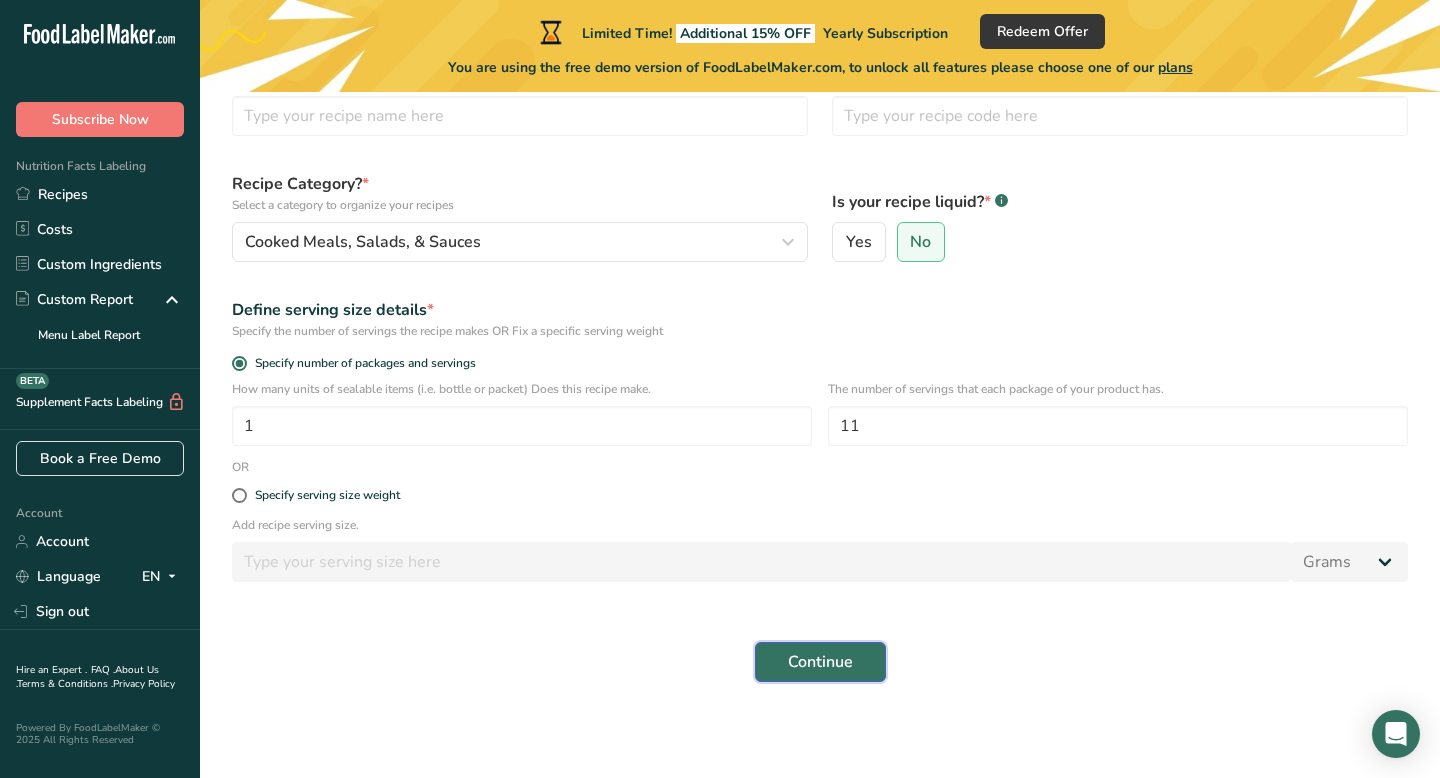 click on "Continue" at bounding box center (820, 662) 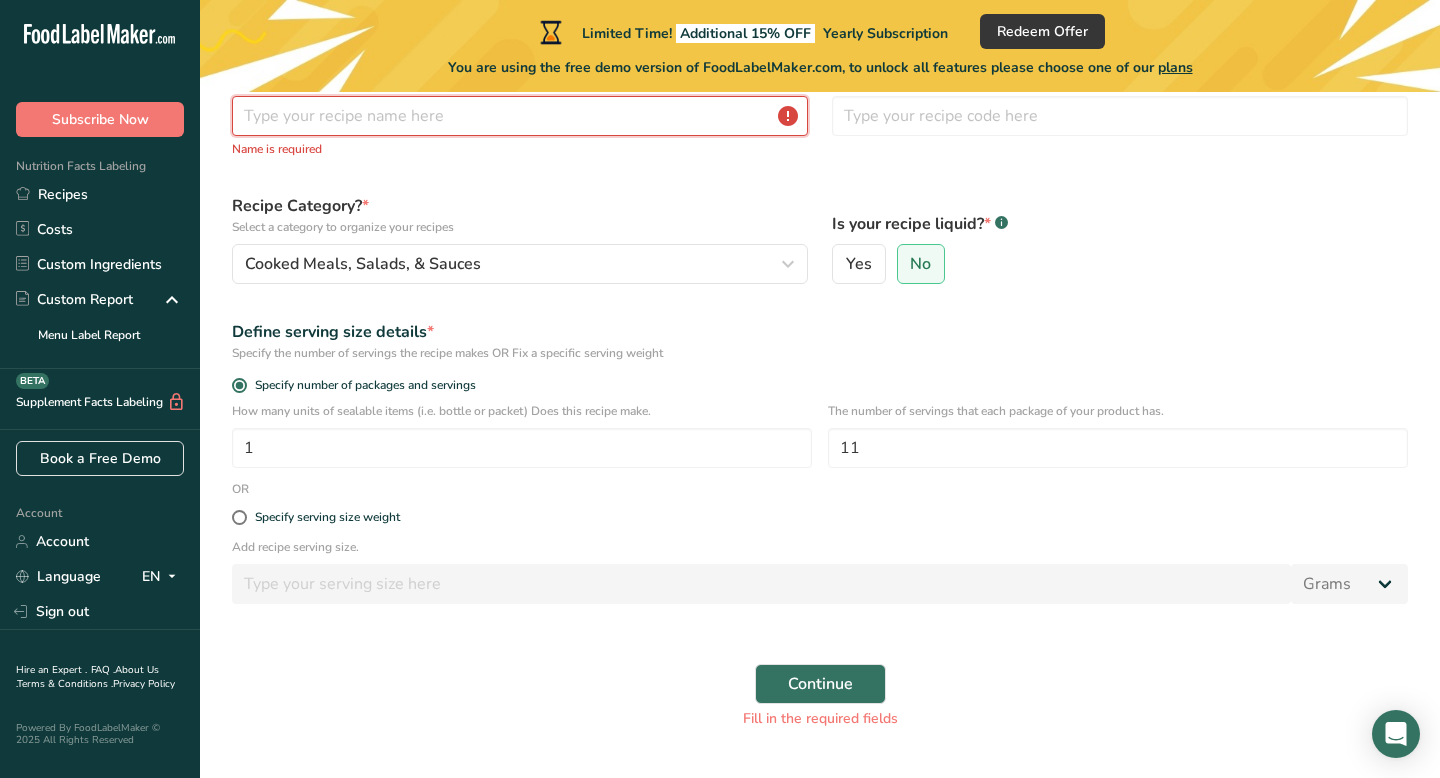 click at bounding box center (520, 116) 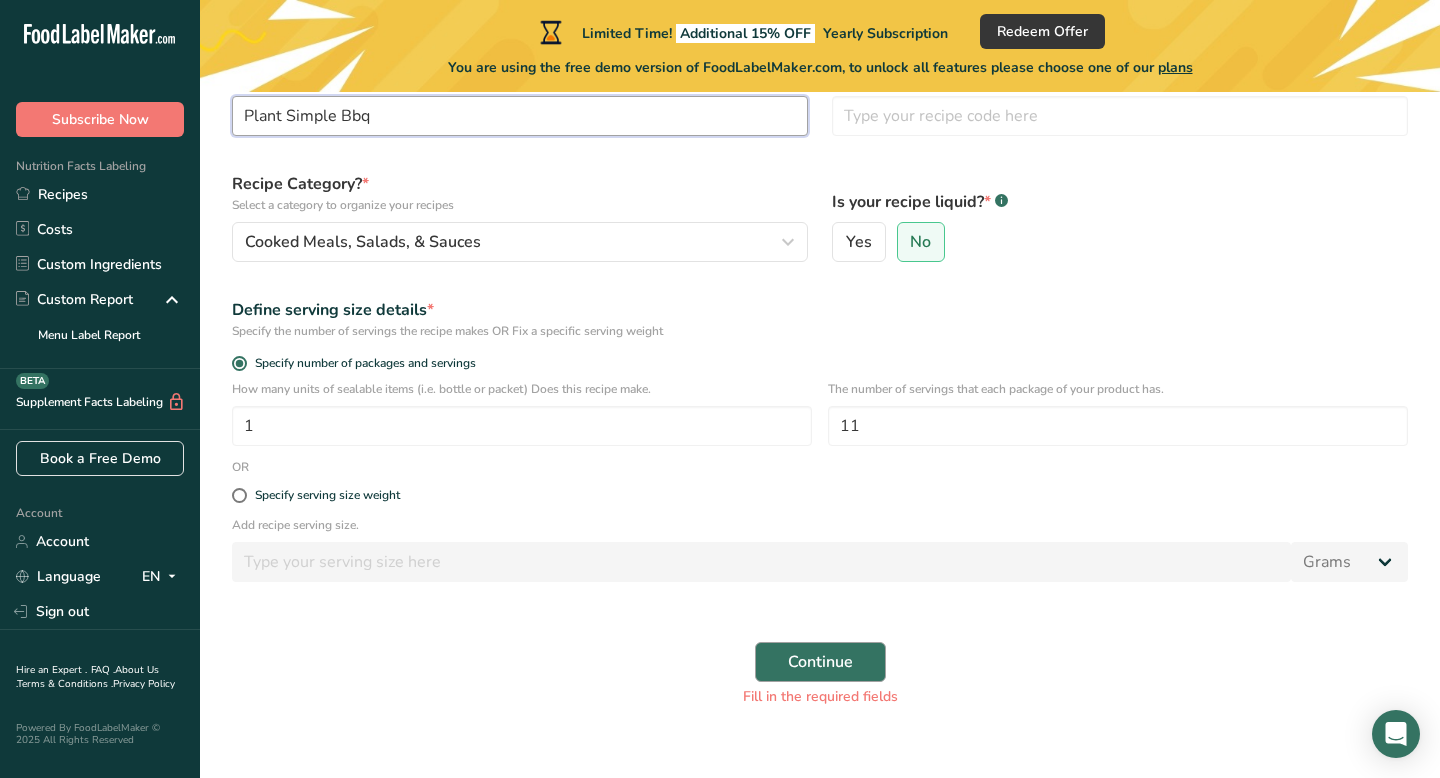 type on "Plant Simple Bbq" 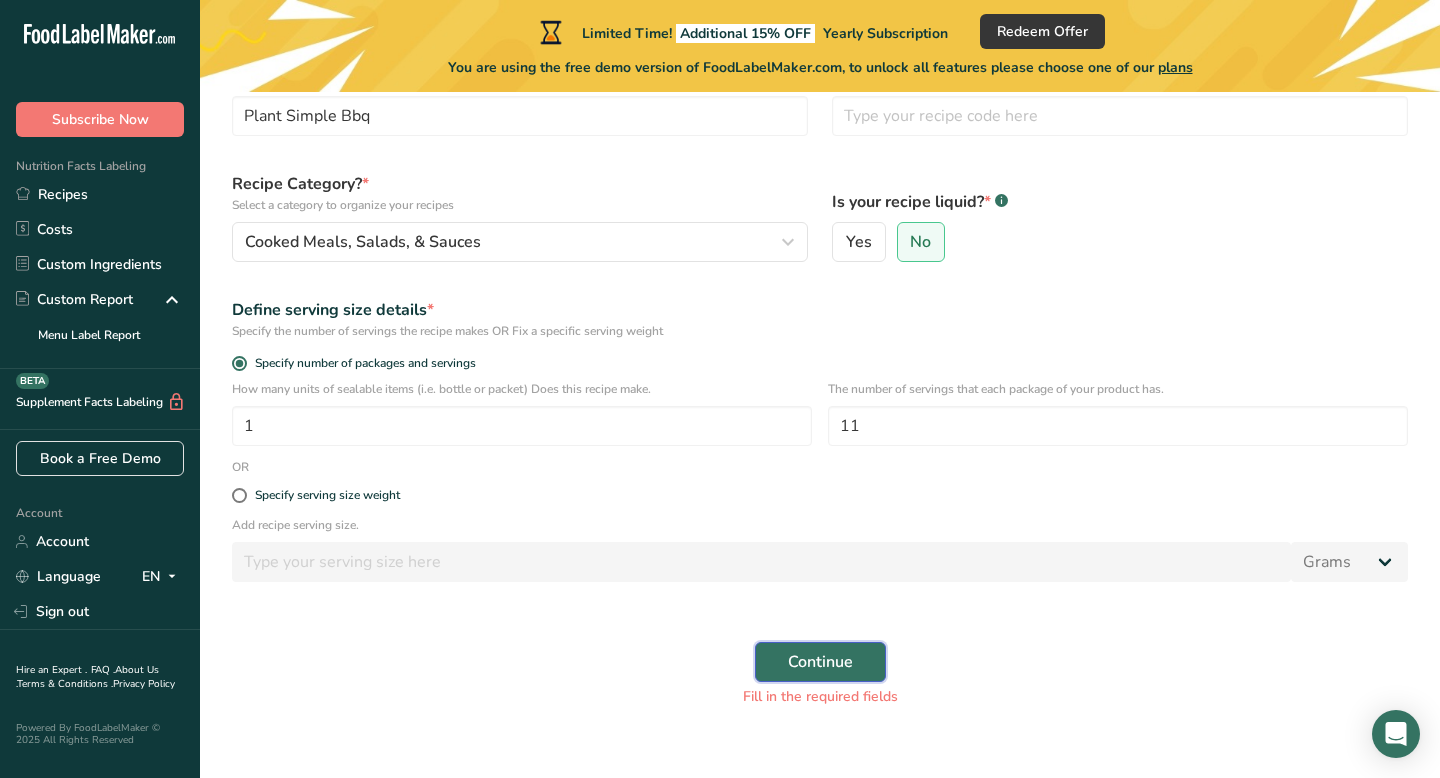 click on "Continue" at bounding box center [820, 662] 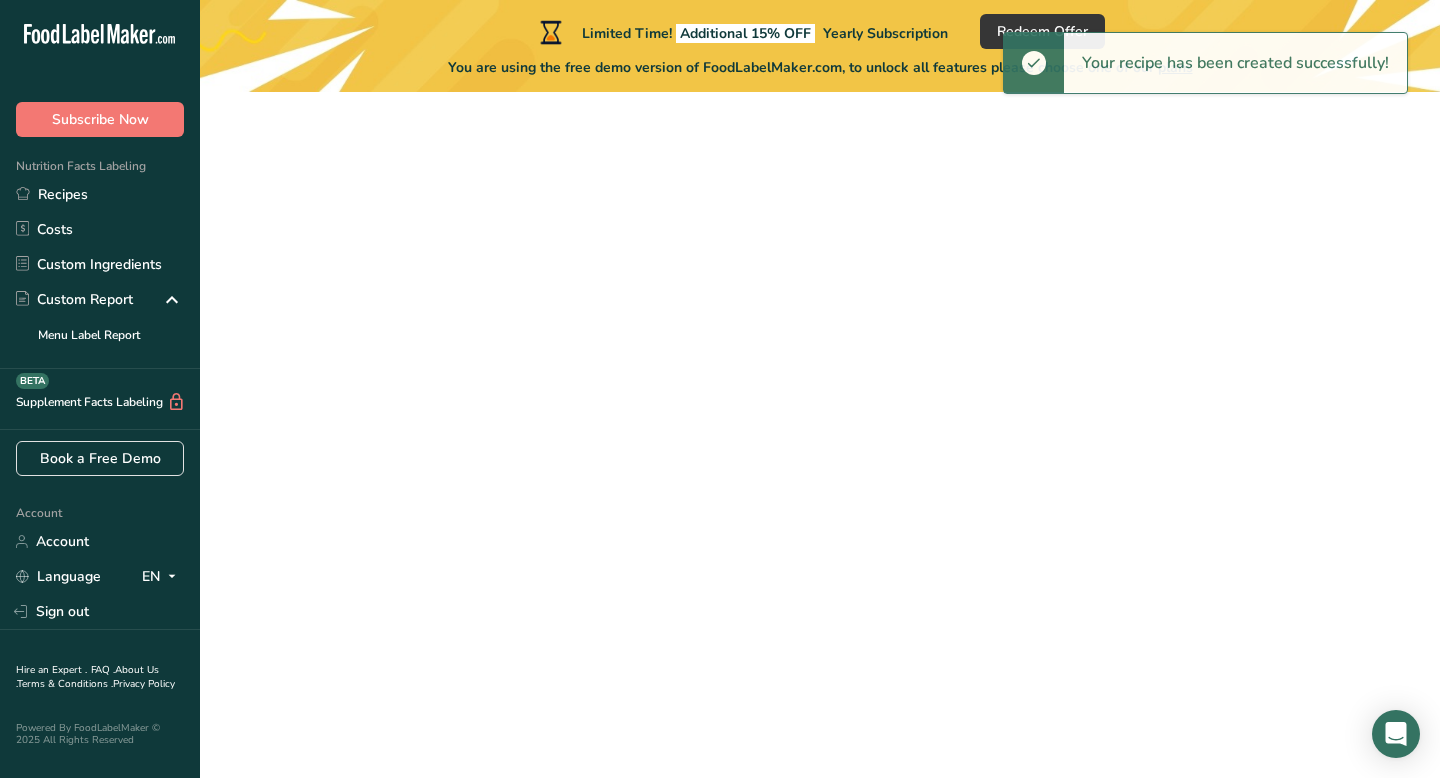 scroll, scrollTop: 0, scrollLeft: 0, axis: both 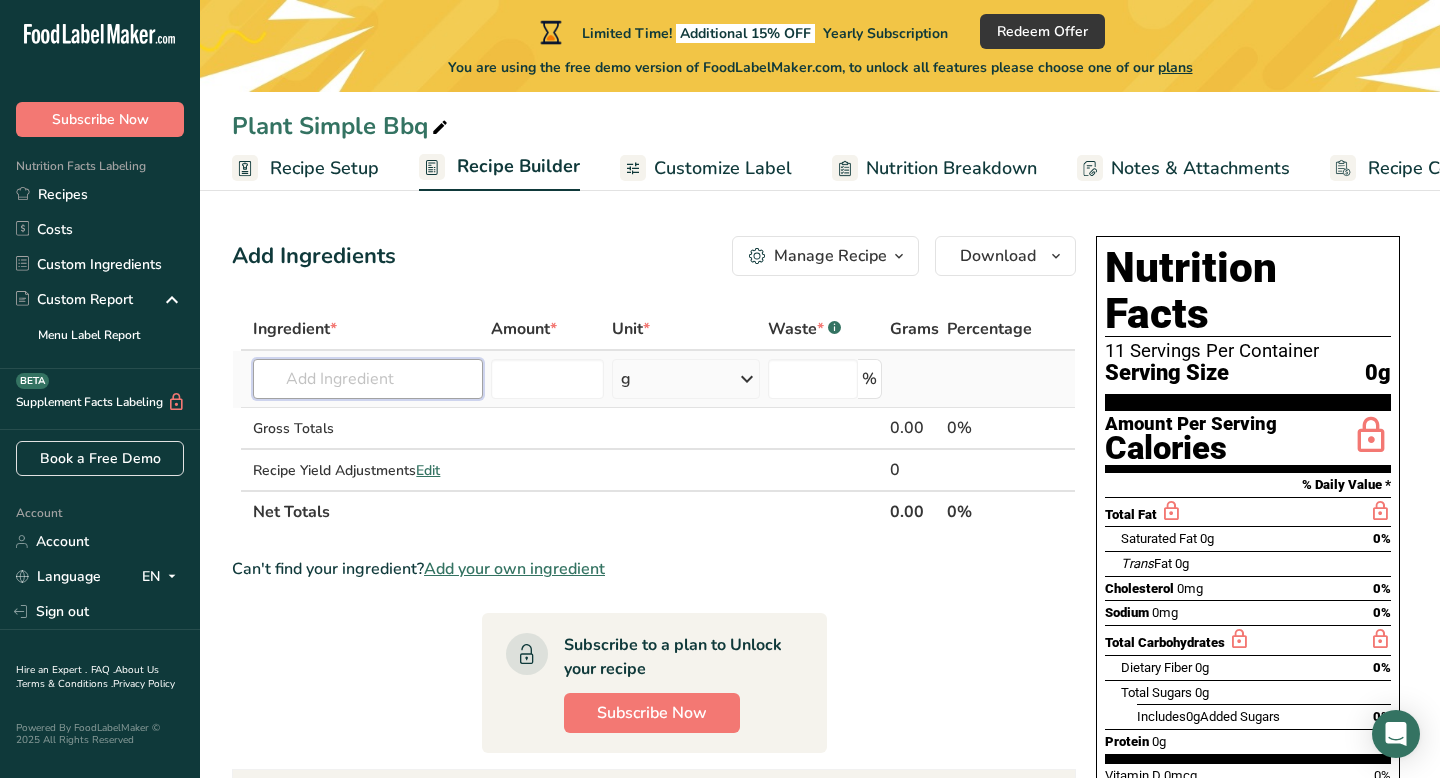 click at bounding box center (368, 379) 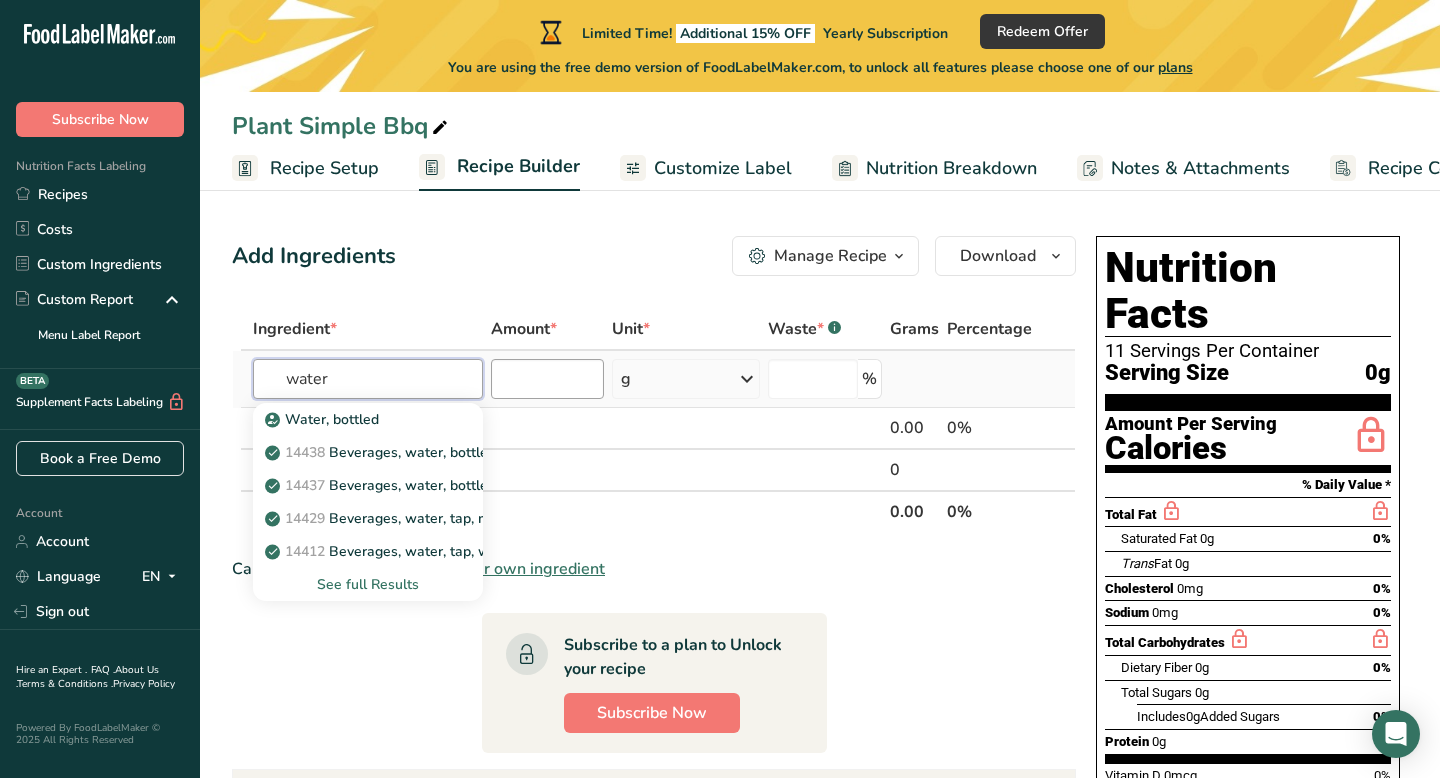 type on "water" 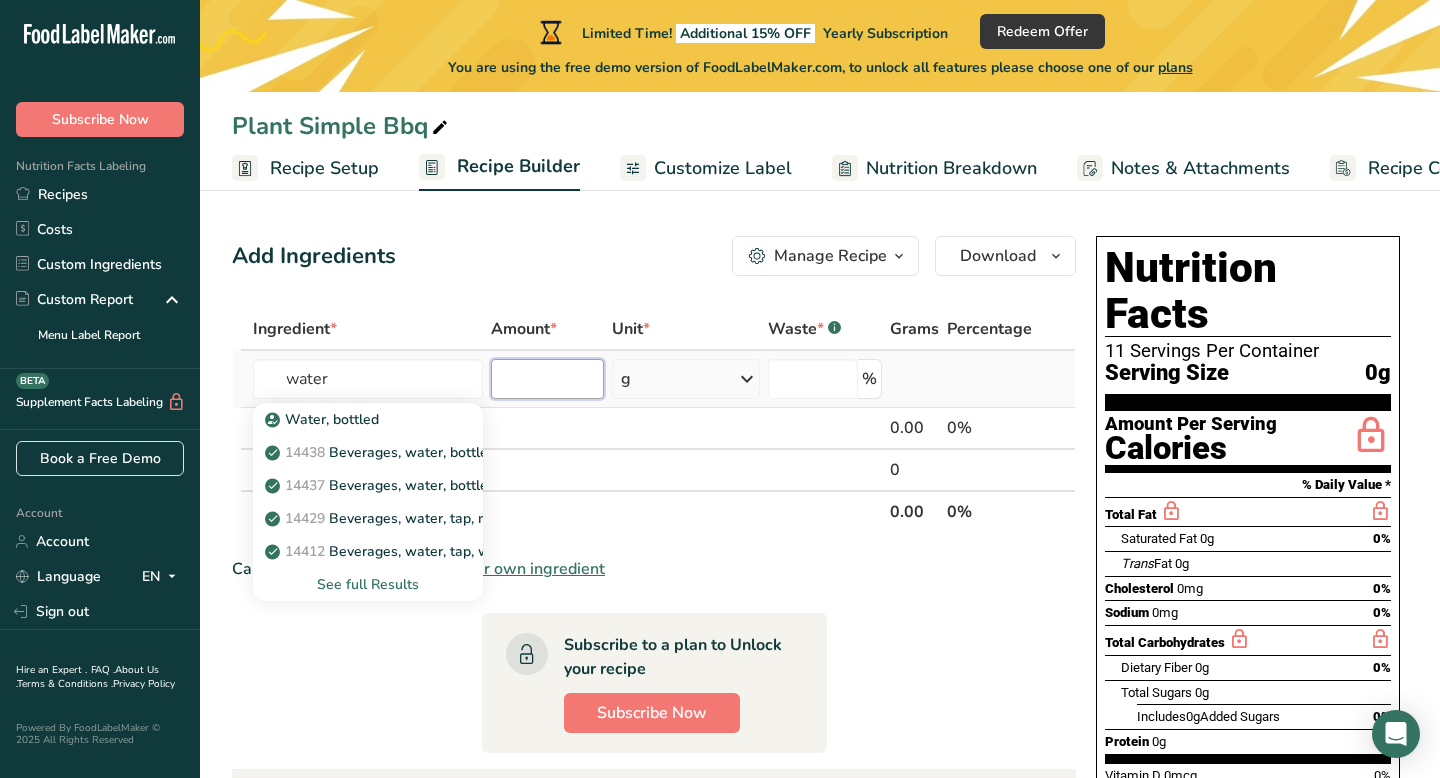 type 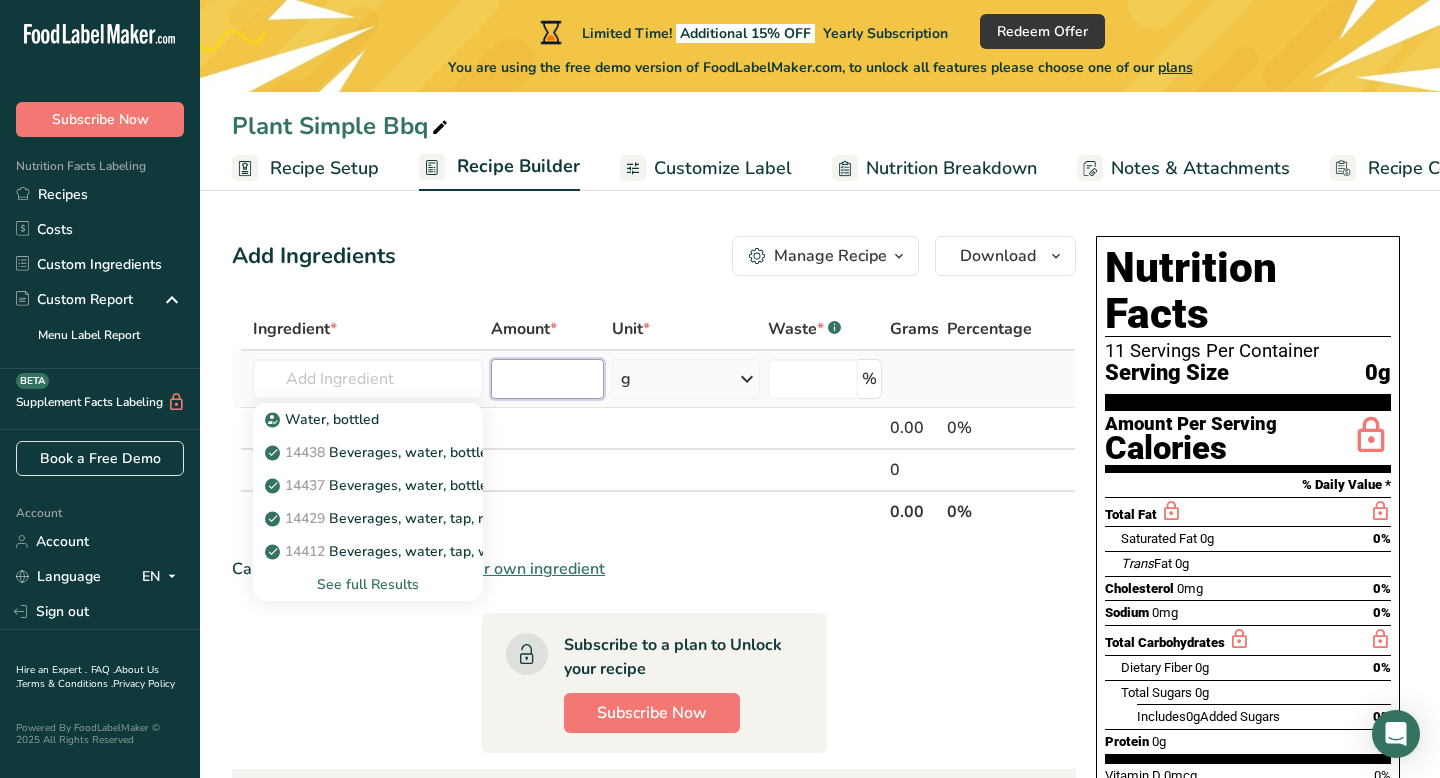click at bounding box center (547, 379) 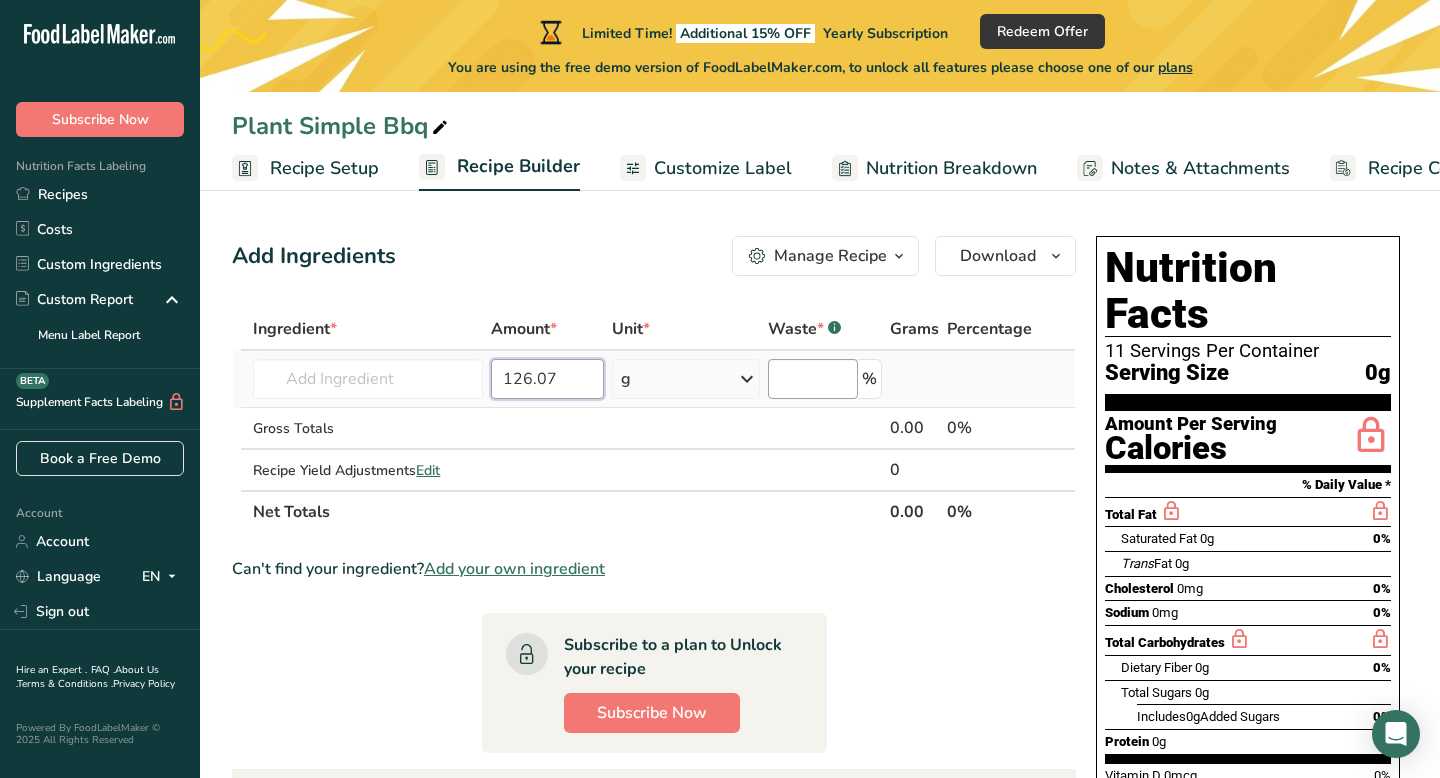 type on "126.07" 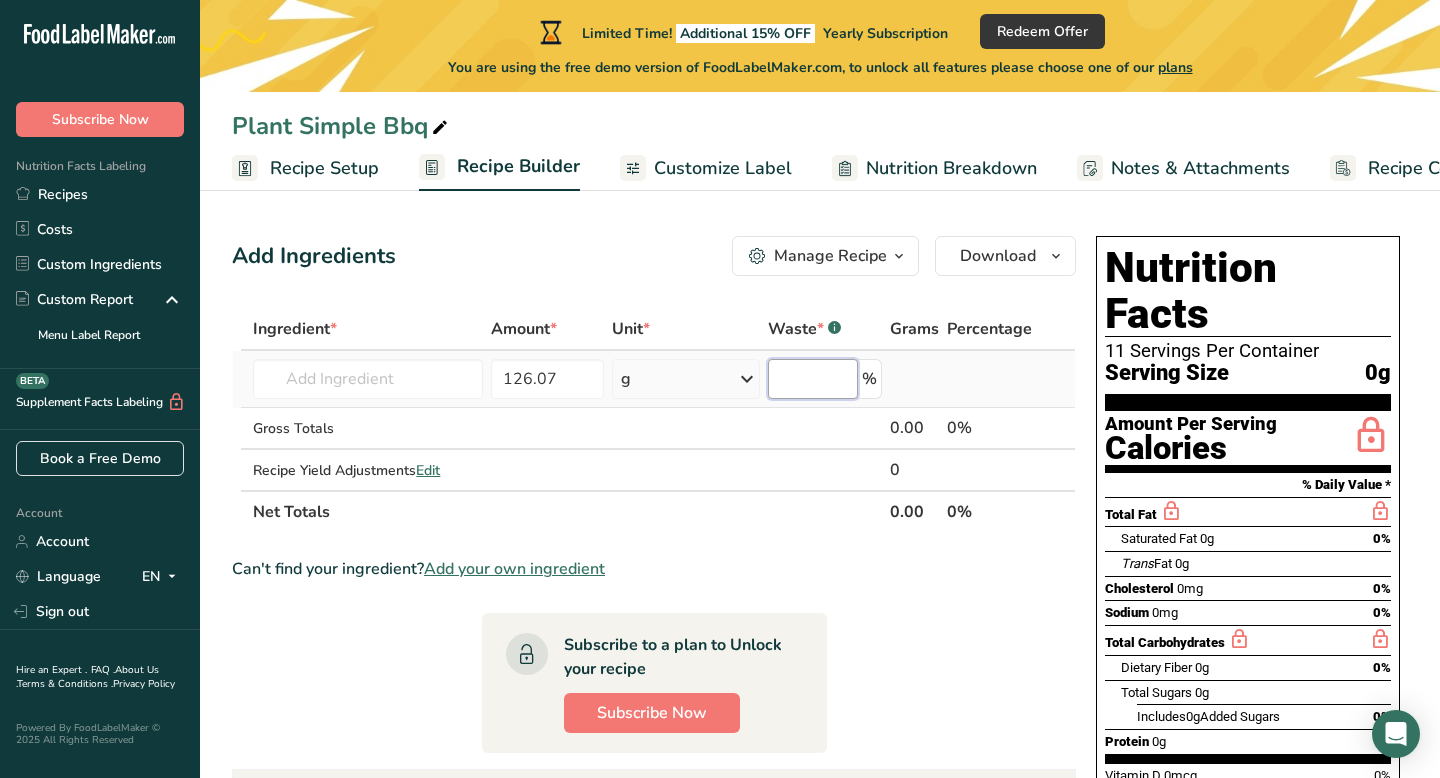 click at bounding box center (813, 379) 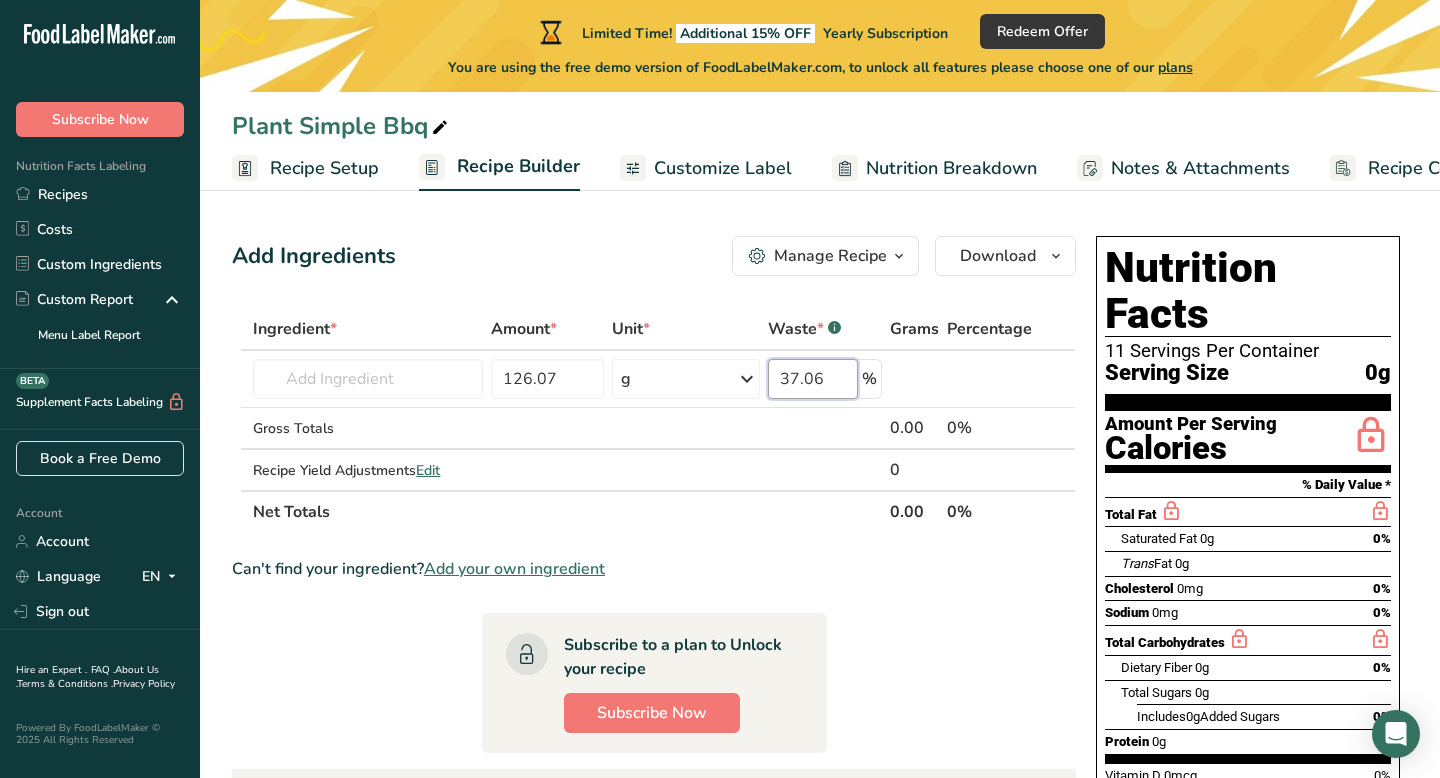 type on "37.06" 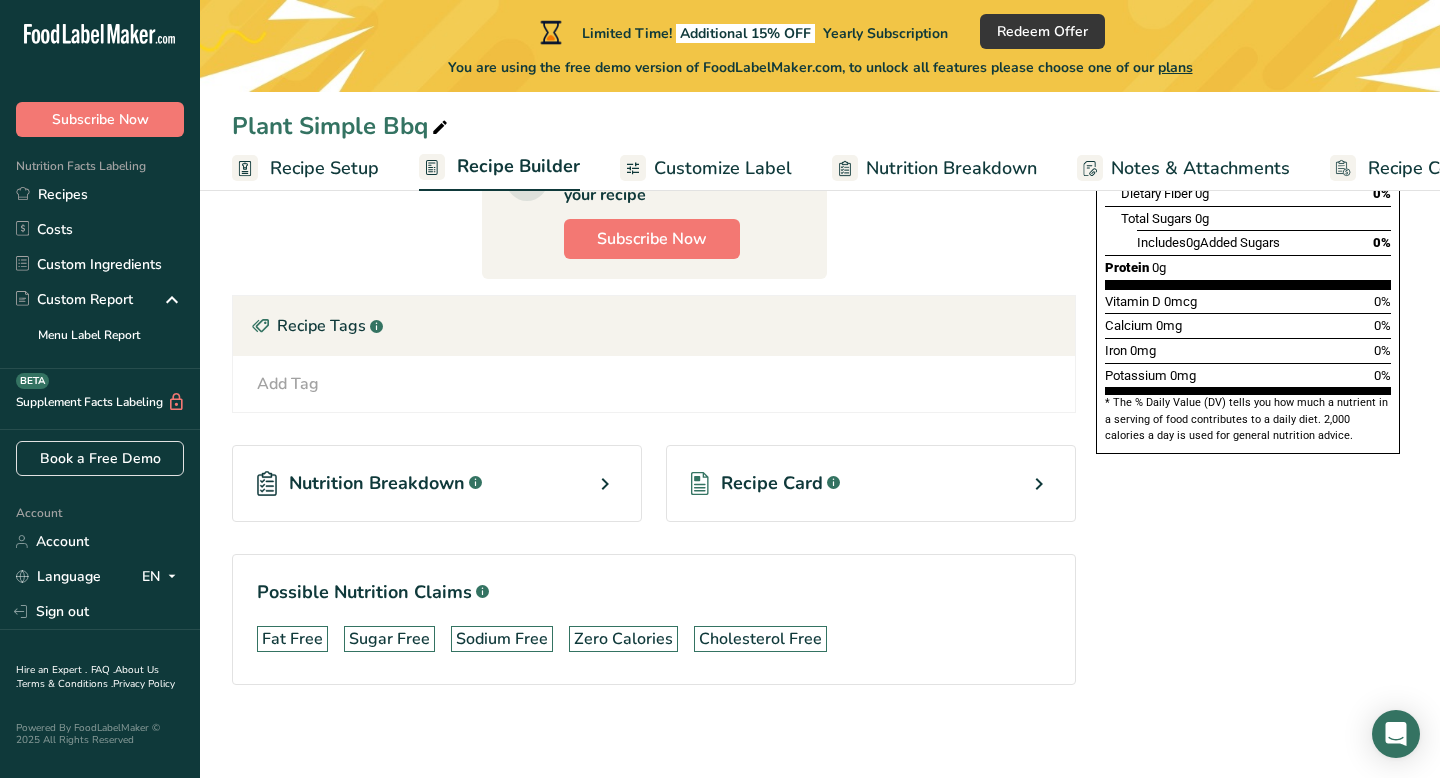 scroll, scrollTop: 477, scrollLeft: 0, axis: vertical 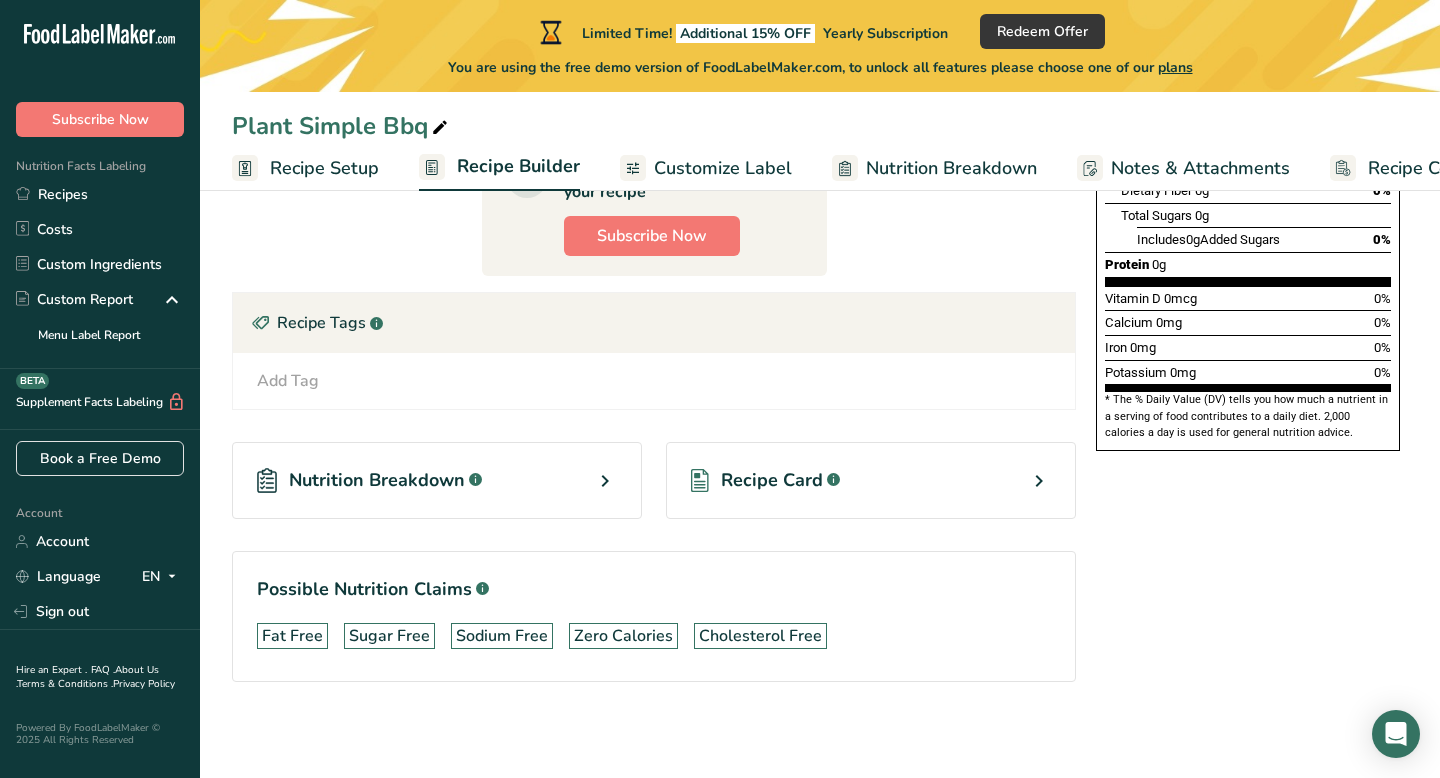click at bounding box center [605, 481] 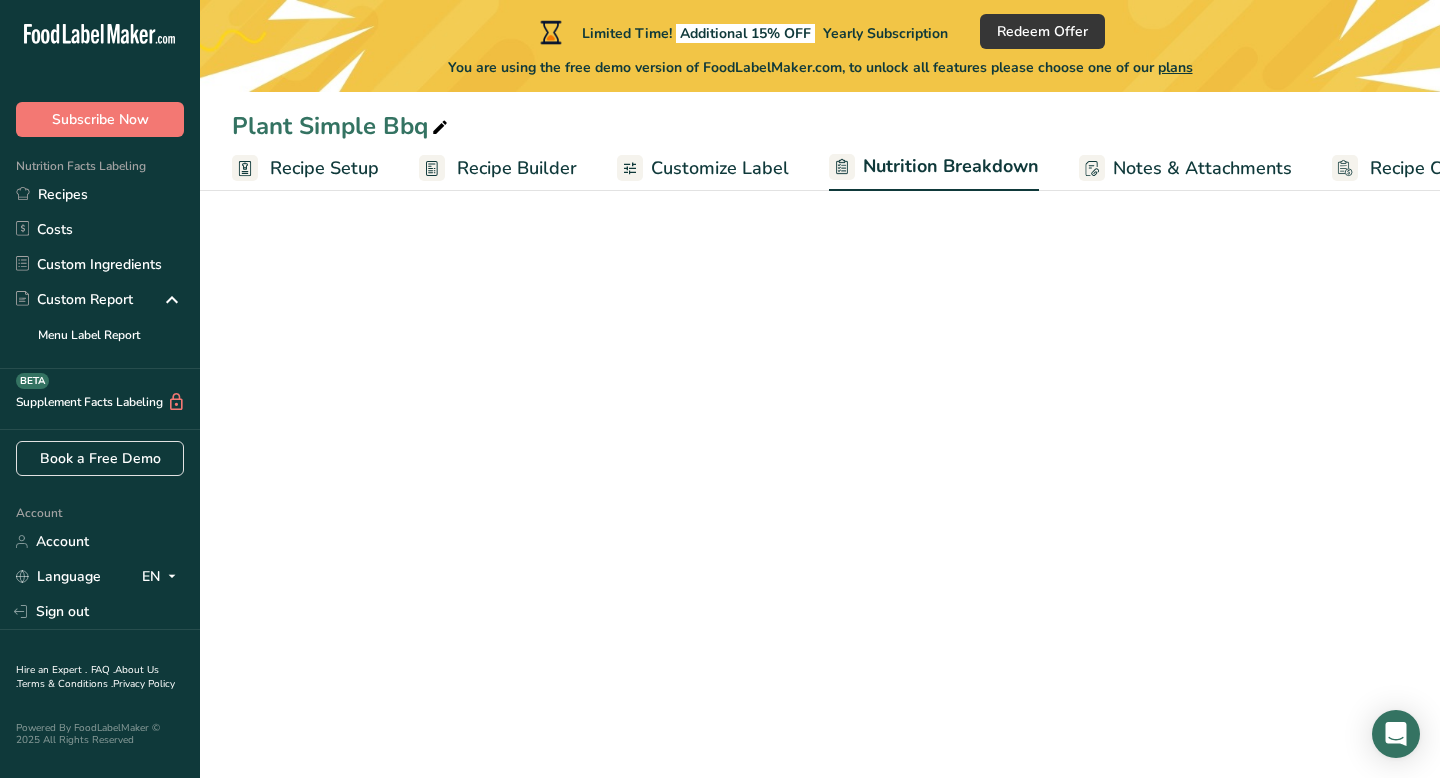 select on "Calories" 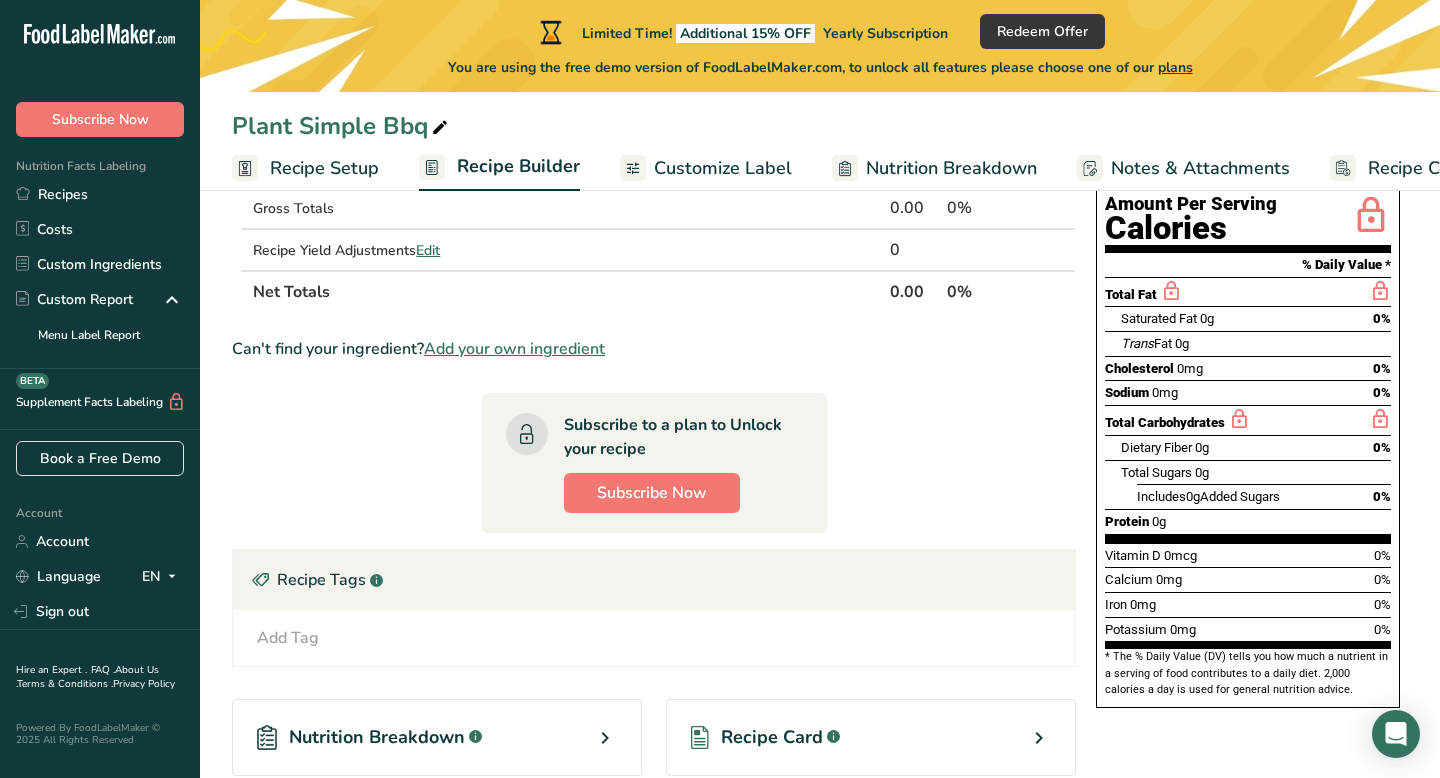 scroll, scrollTop: 477, scrollLeft: 0, axis: vertical 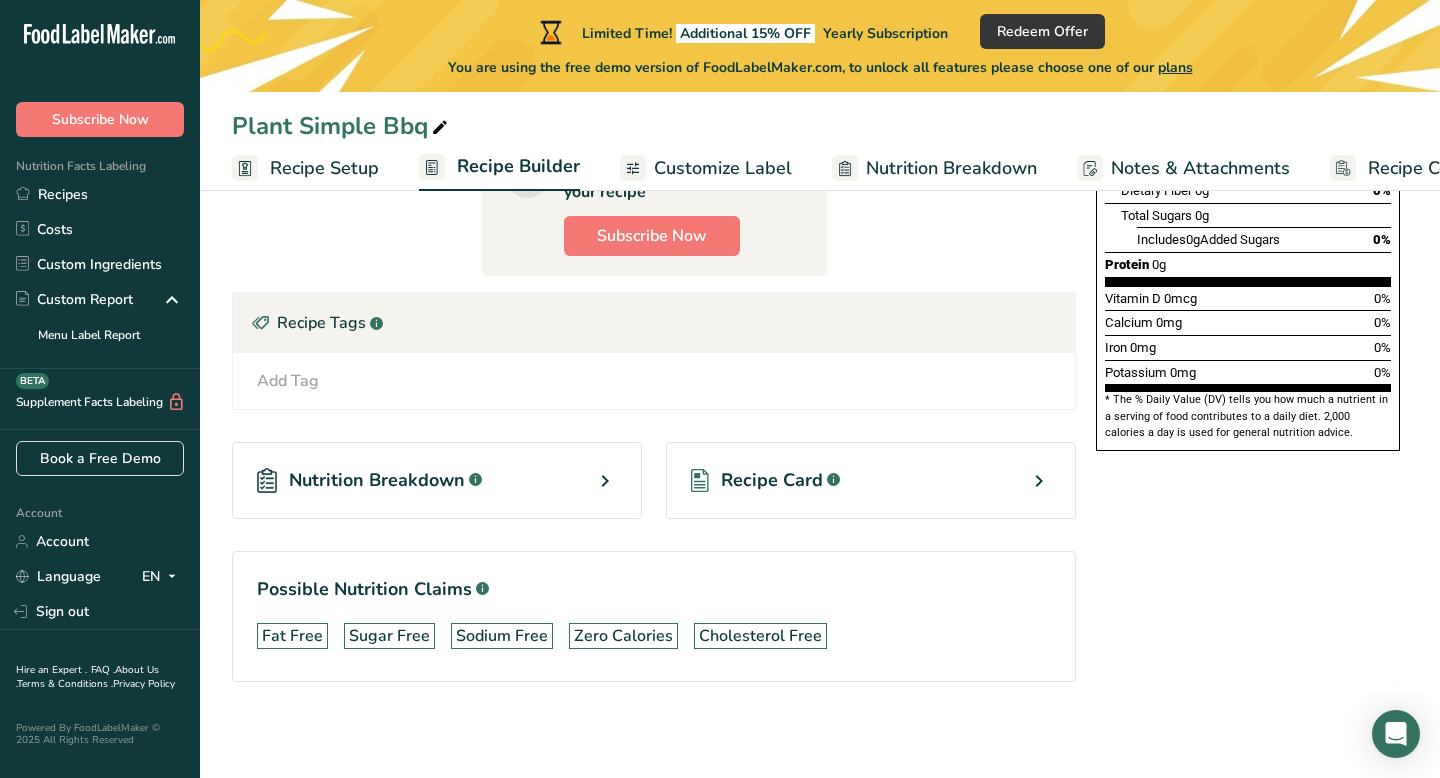 click on "Recipe Card
.a-a{fill:#347362;}.b-a{fill:#fff;}" at bounding box center (871, 480) 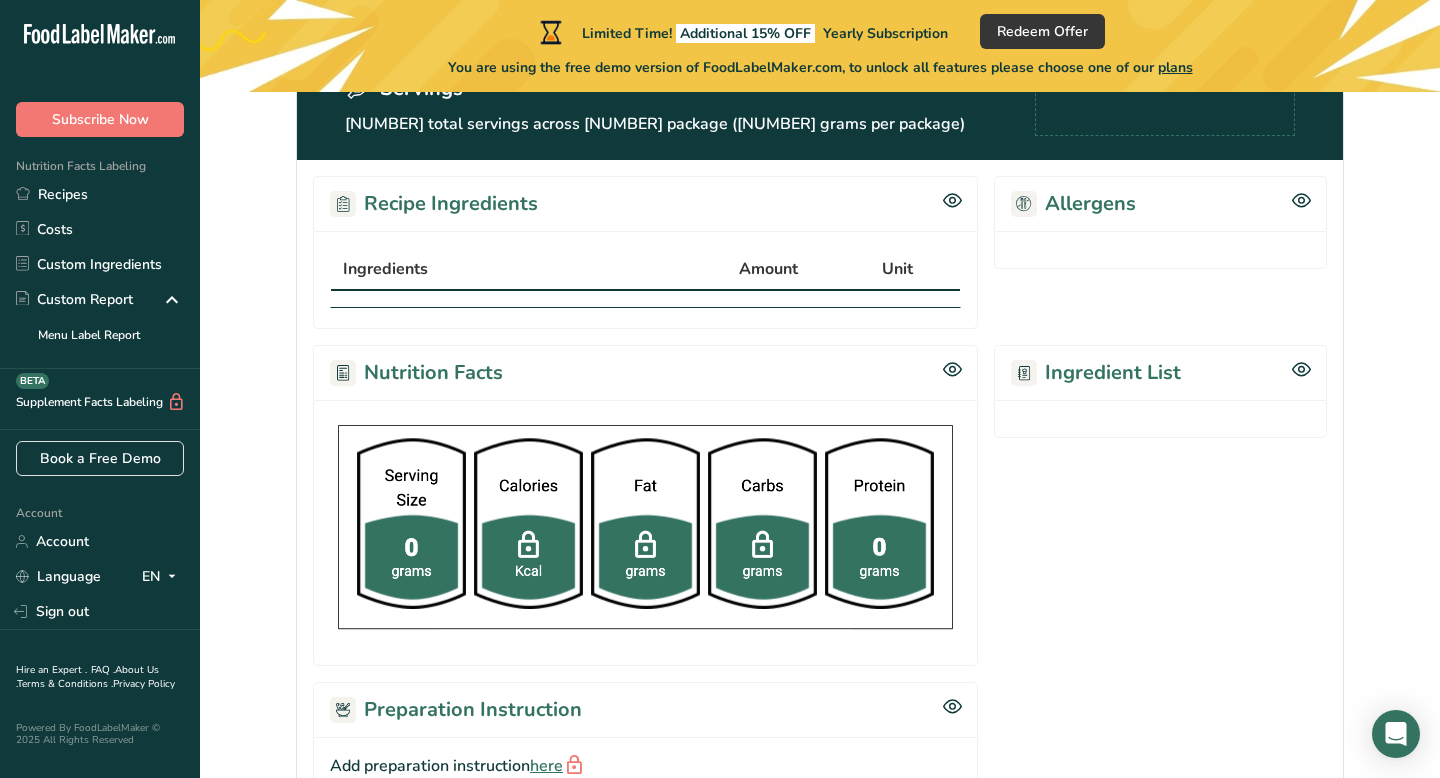 scroll, scrollTop: 193, scrollLeft: 0, axis: vertical 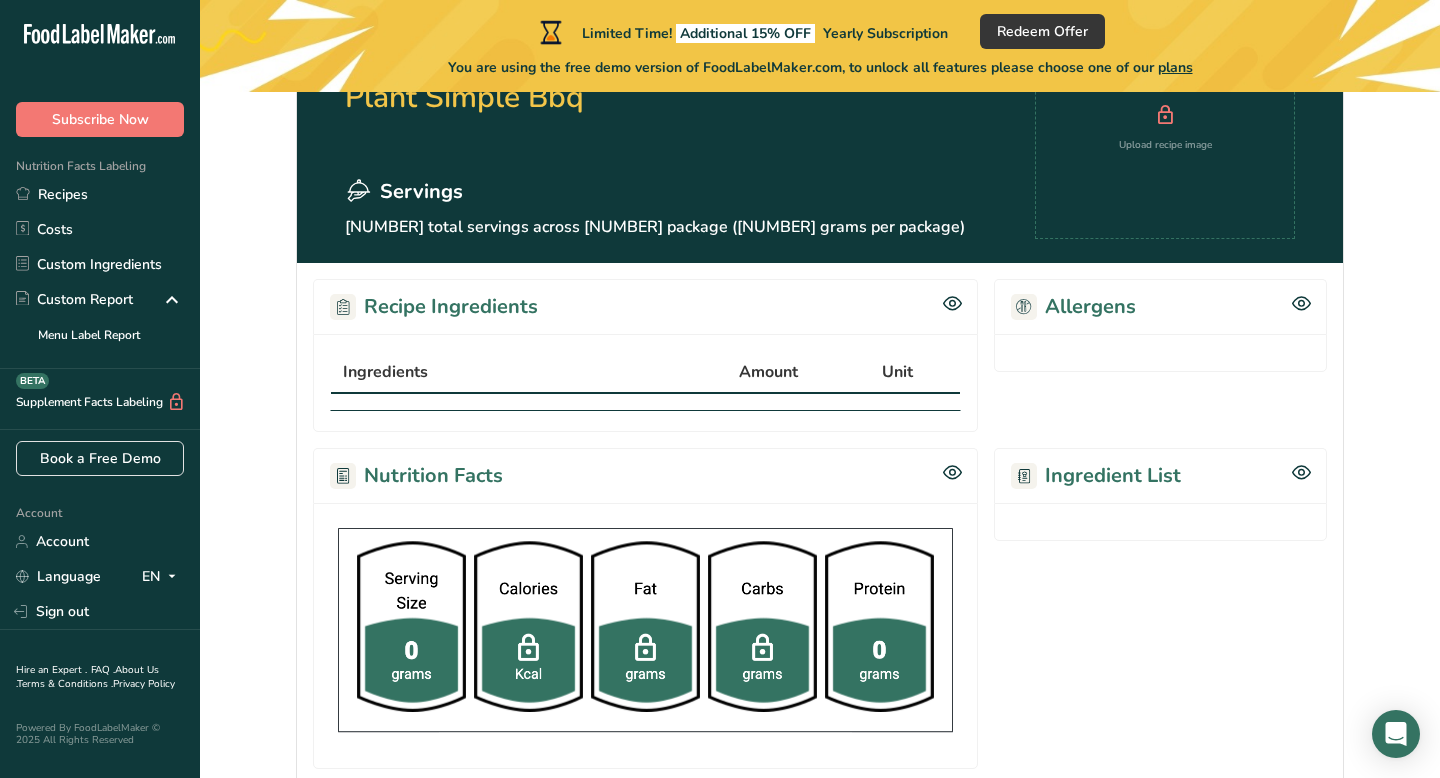 click on "Nutrition Facts" at bounding box center [416, 476] 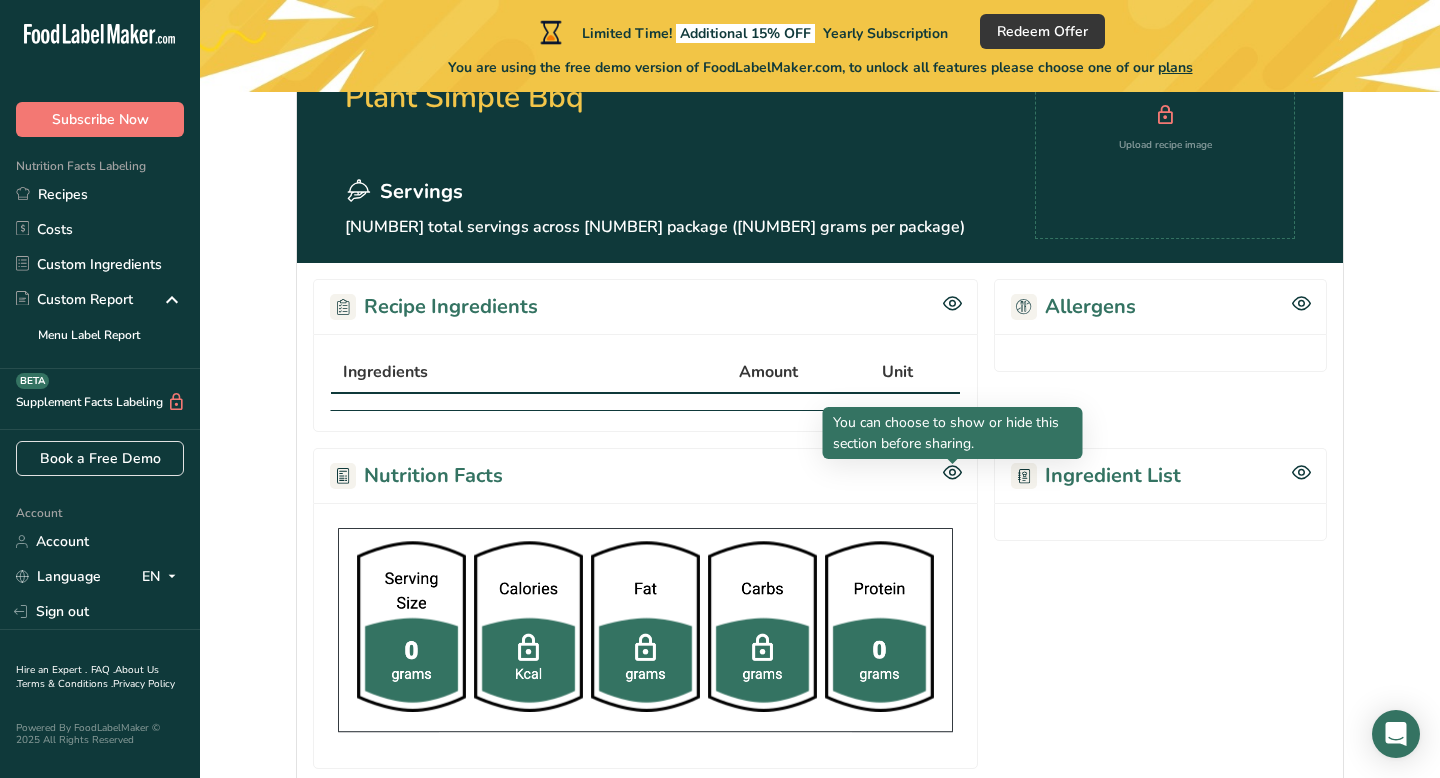 click 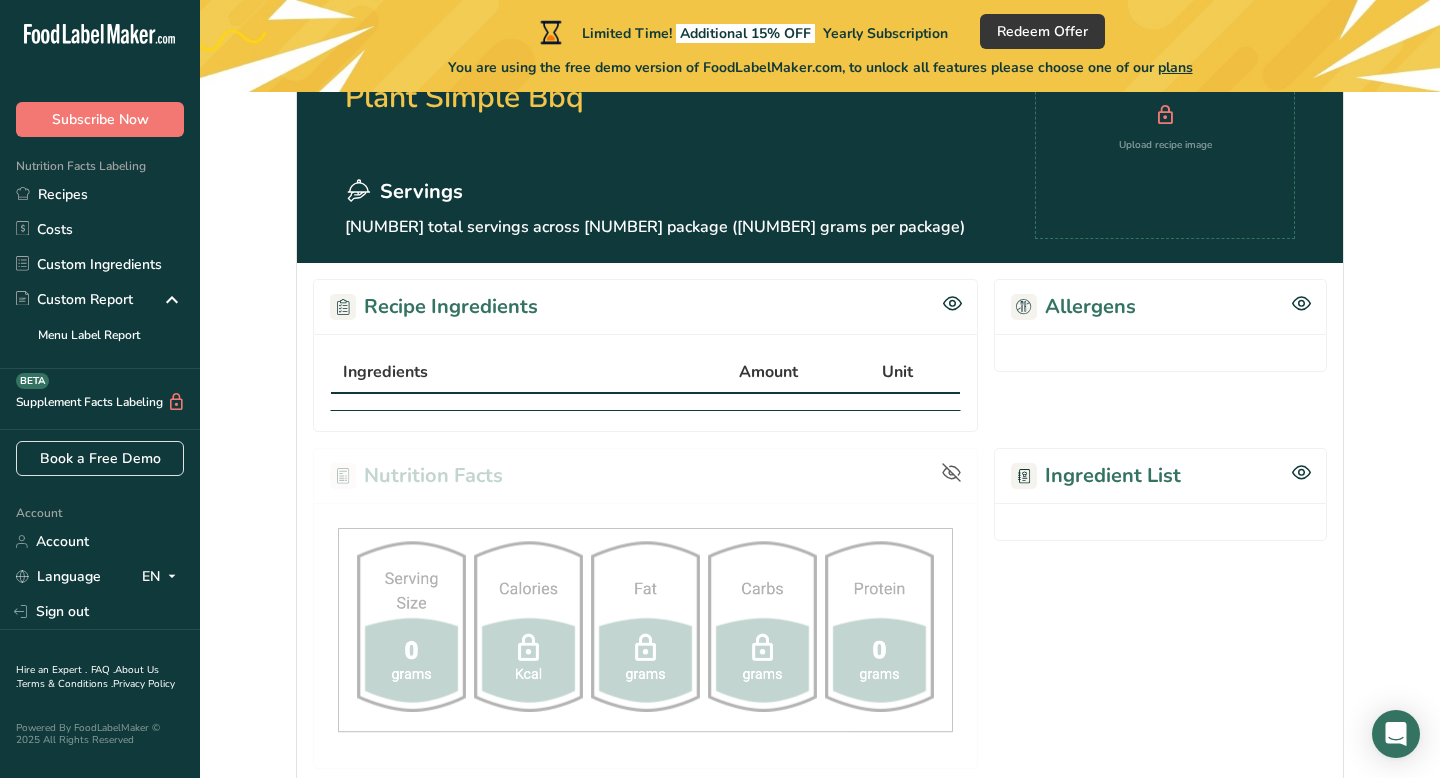 click 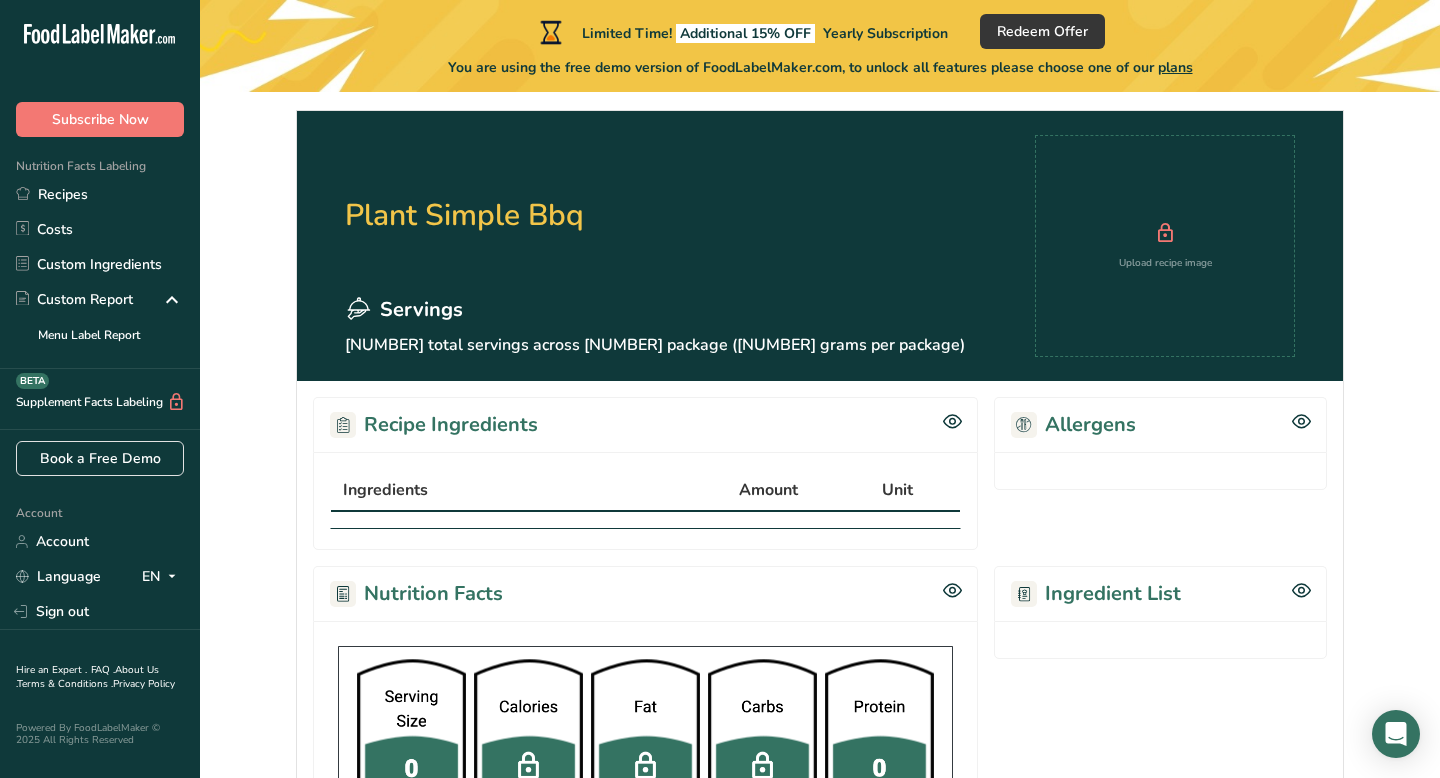 scroll, scrollTop: 0, scrollLeft: 0, axis: both 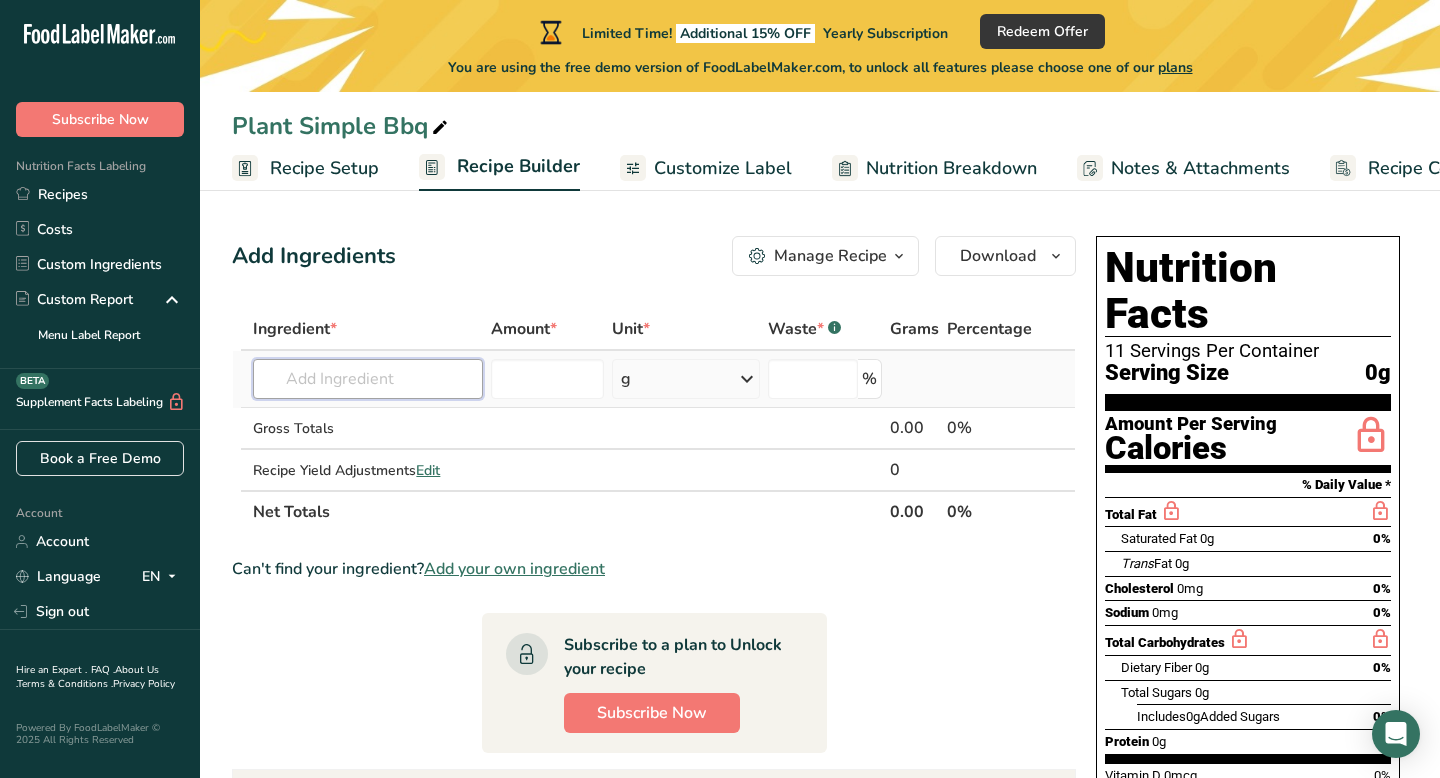 click at bounding box center [368, 379] 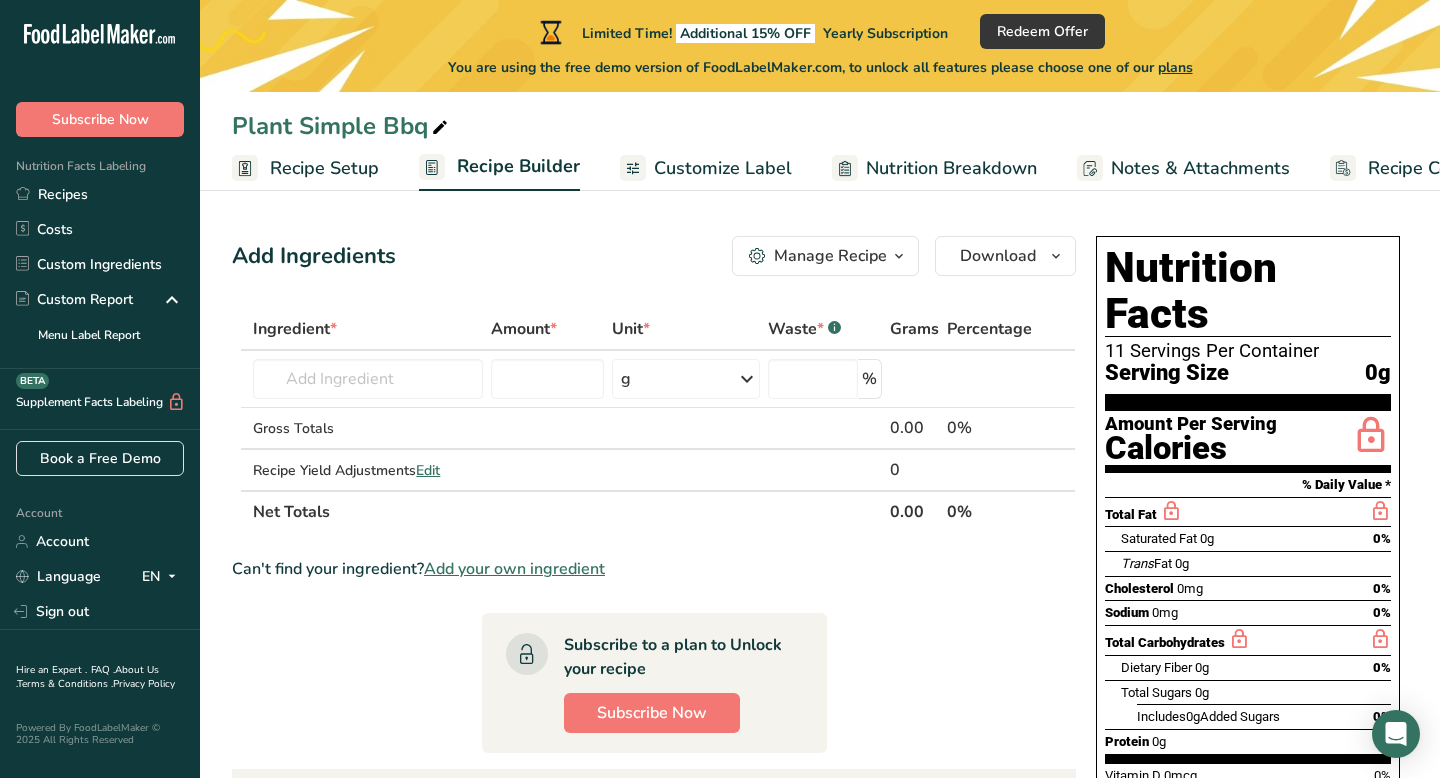 click at bounding box center (899, 256) 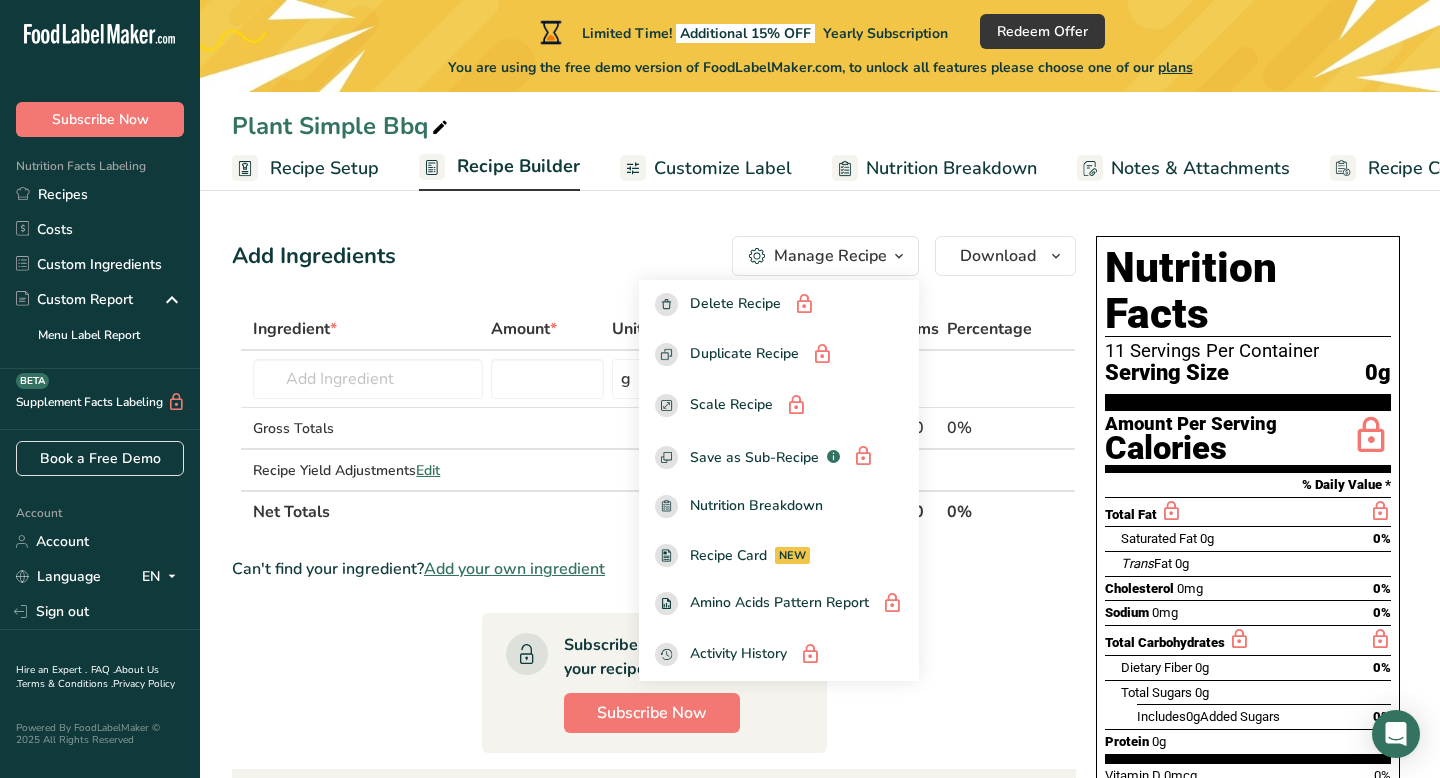 click on "Recipe Builder" at bounding box center [518, 166] 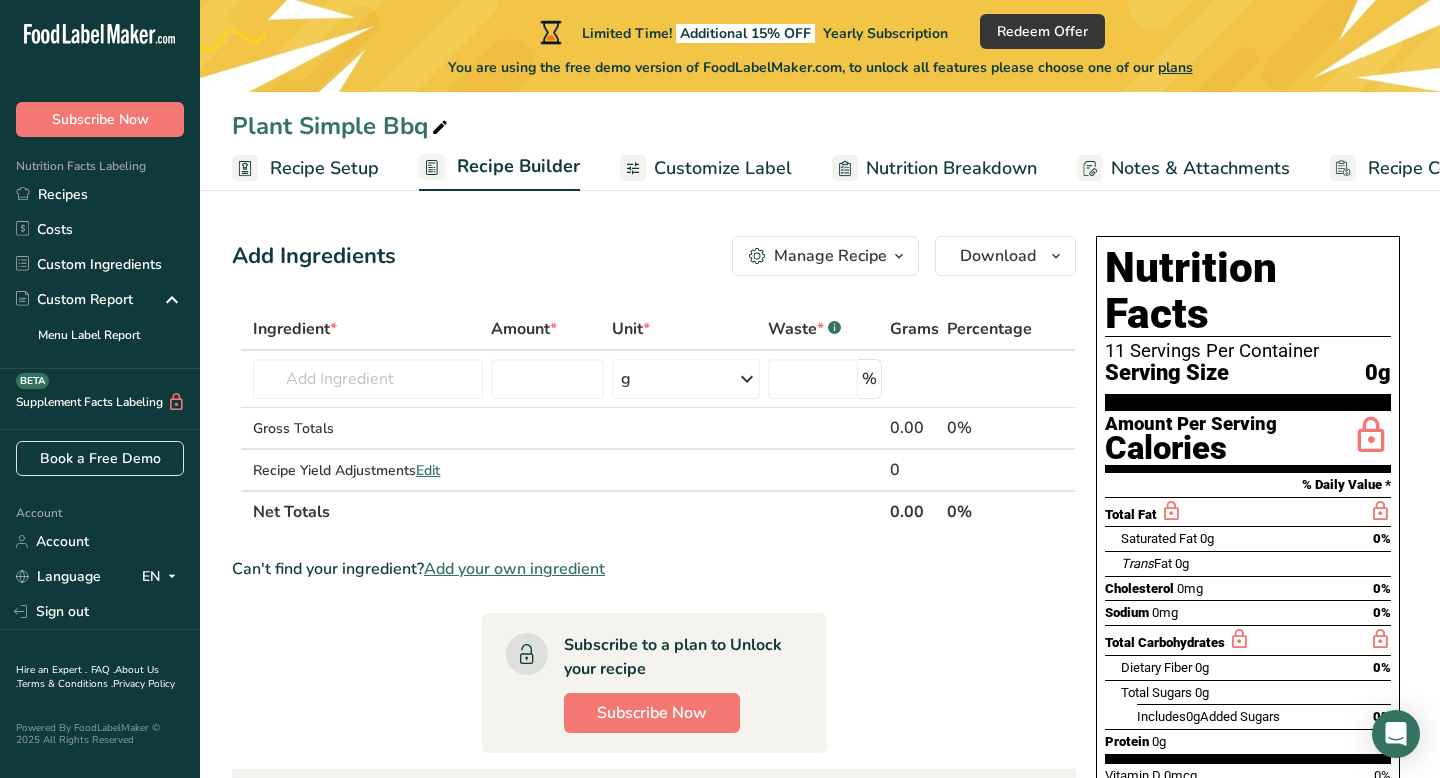 scroll, scrollTop: 0, scrollLeft: 81, axis: horizontal 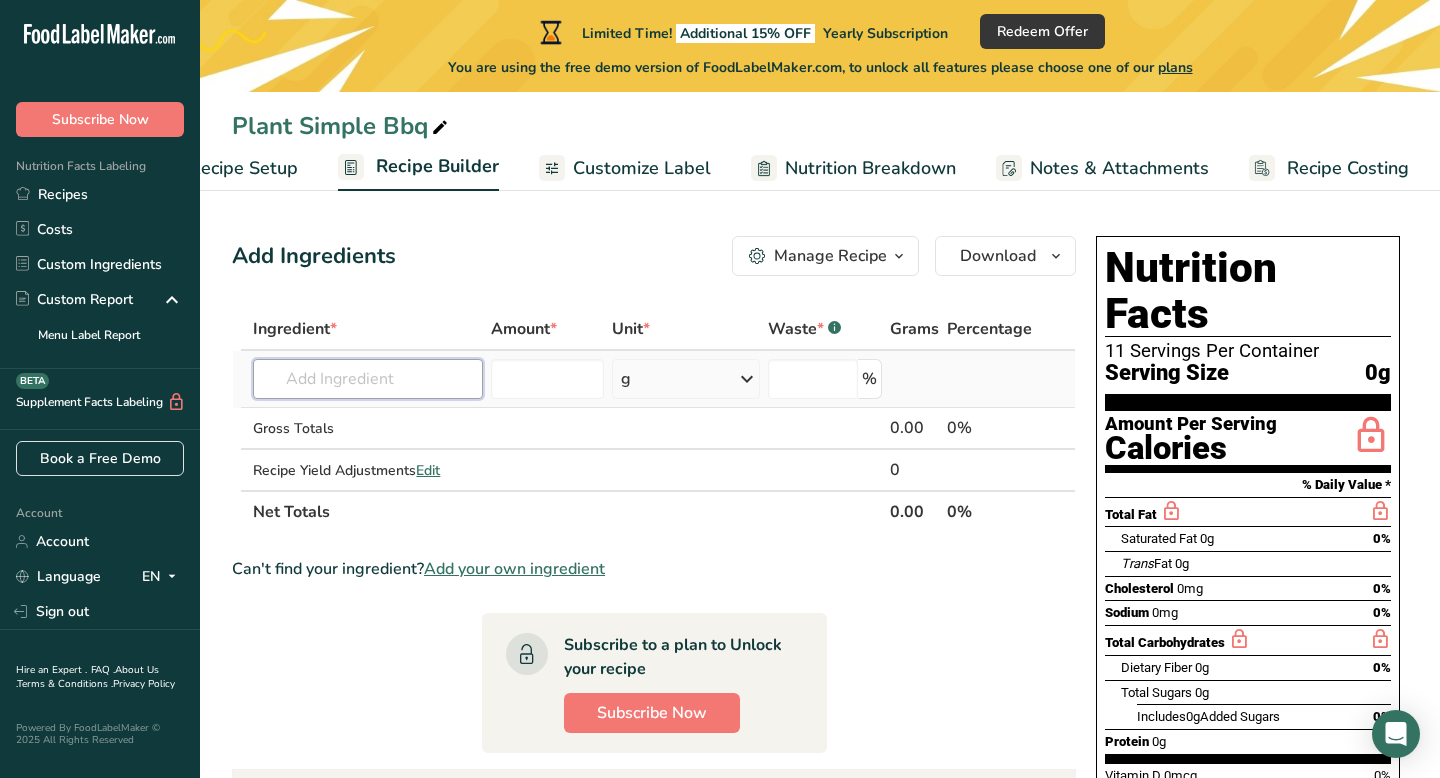 click at bounding box center [368, 379] 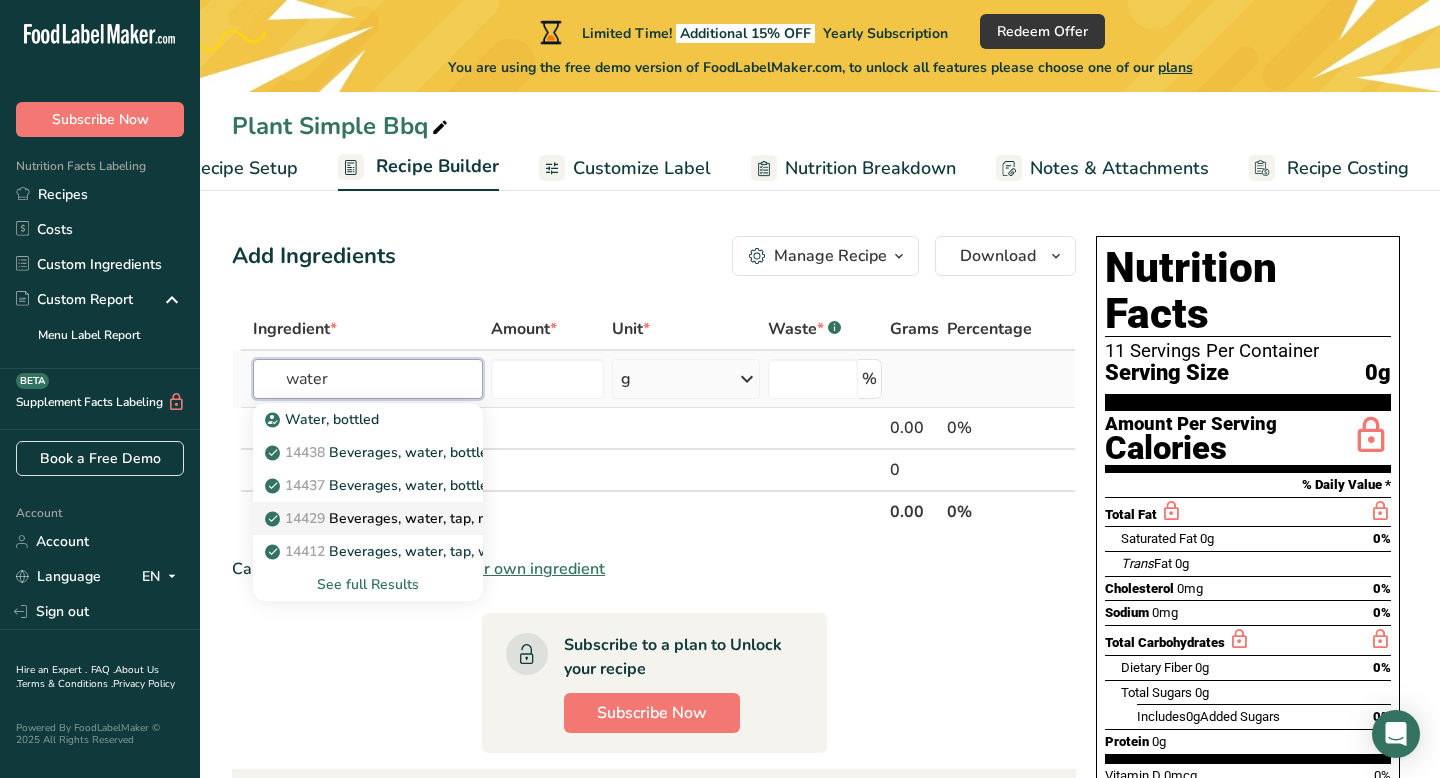 type on "water" 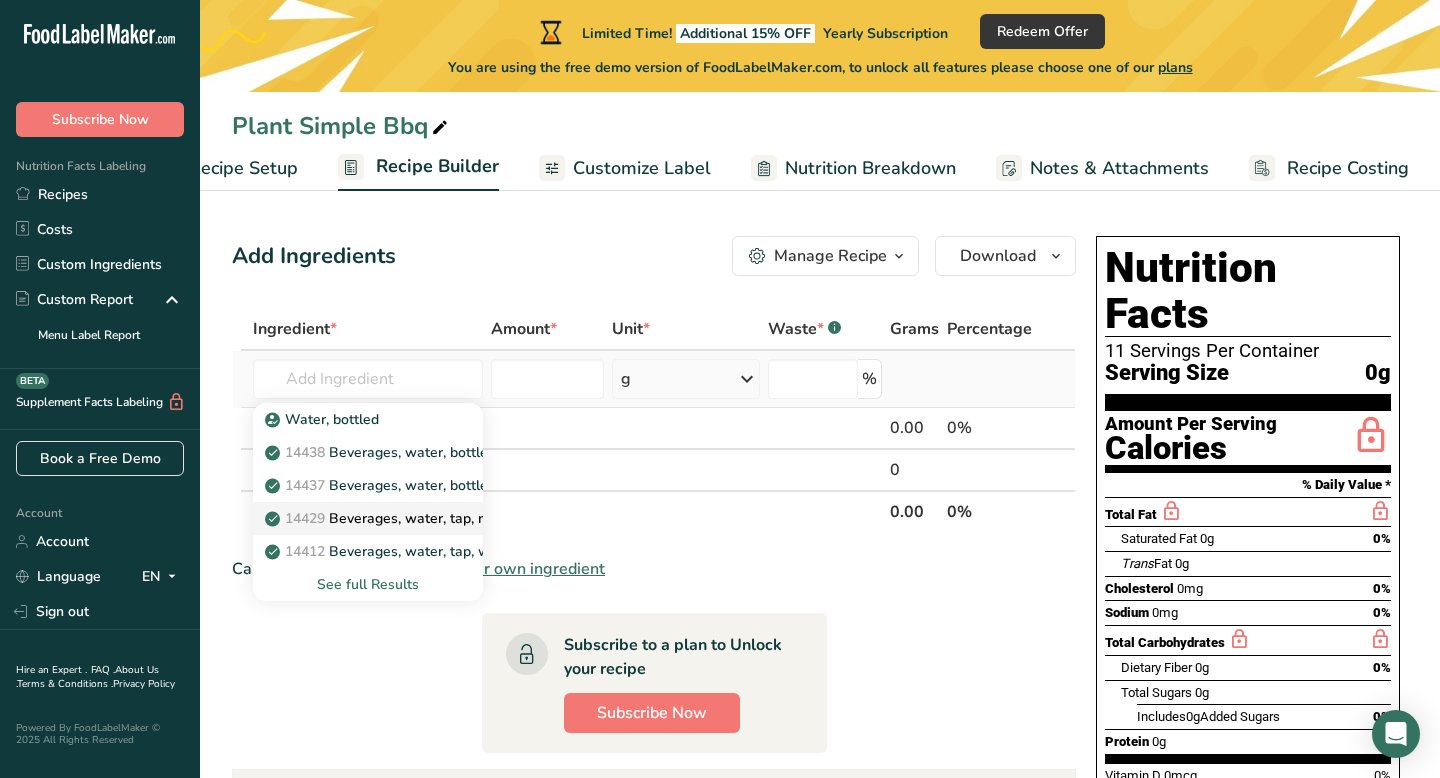 click on "14429
Beverages, water, tap, municipal" at bounding box center (404, 518) 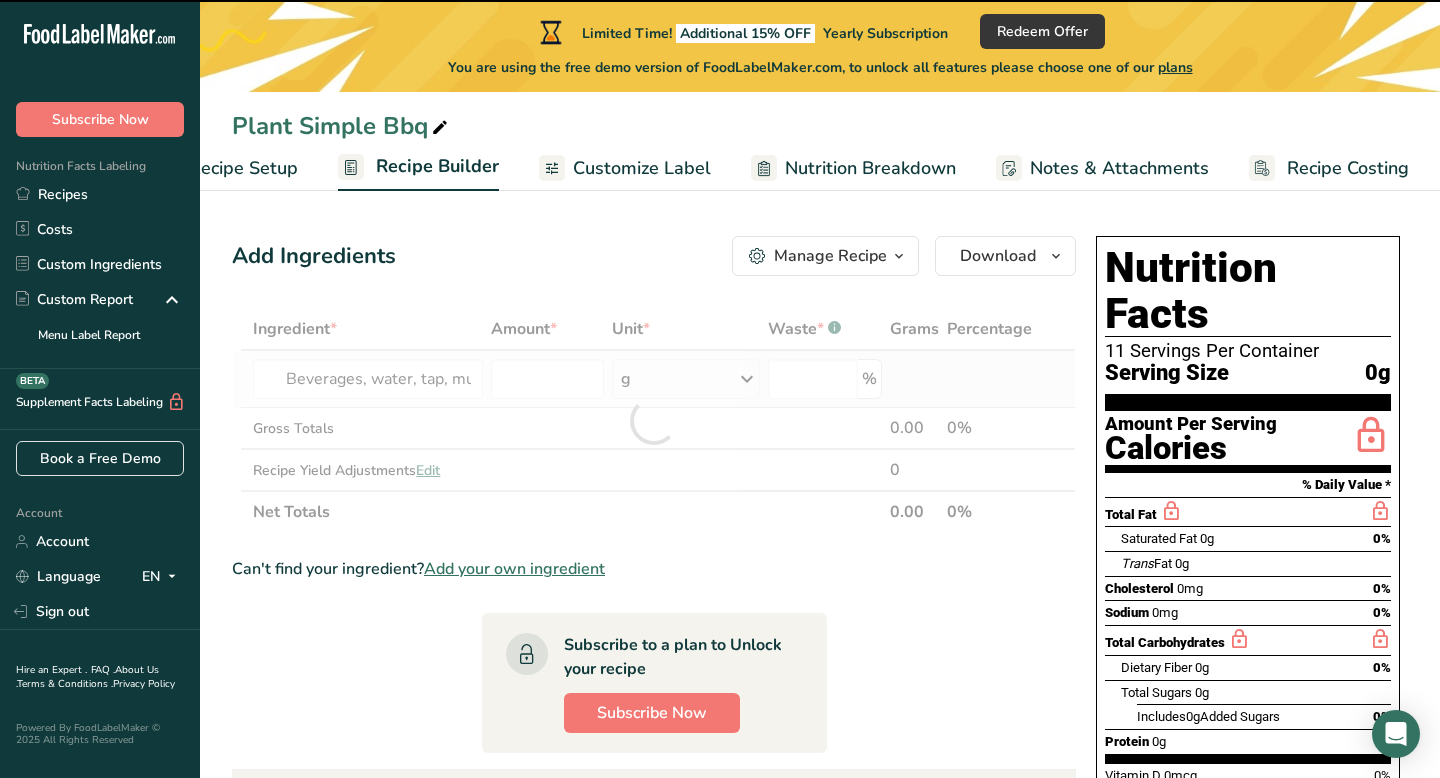 type on "0" 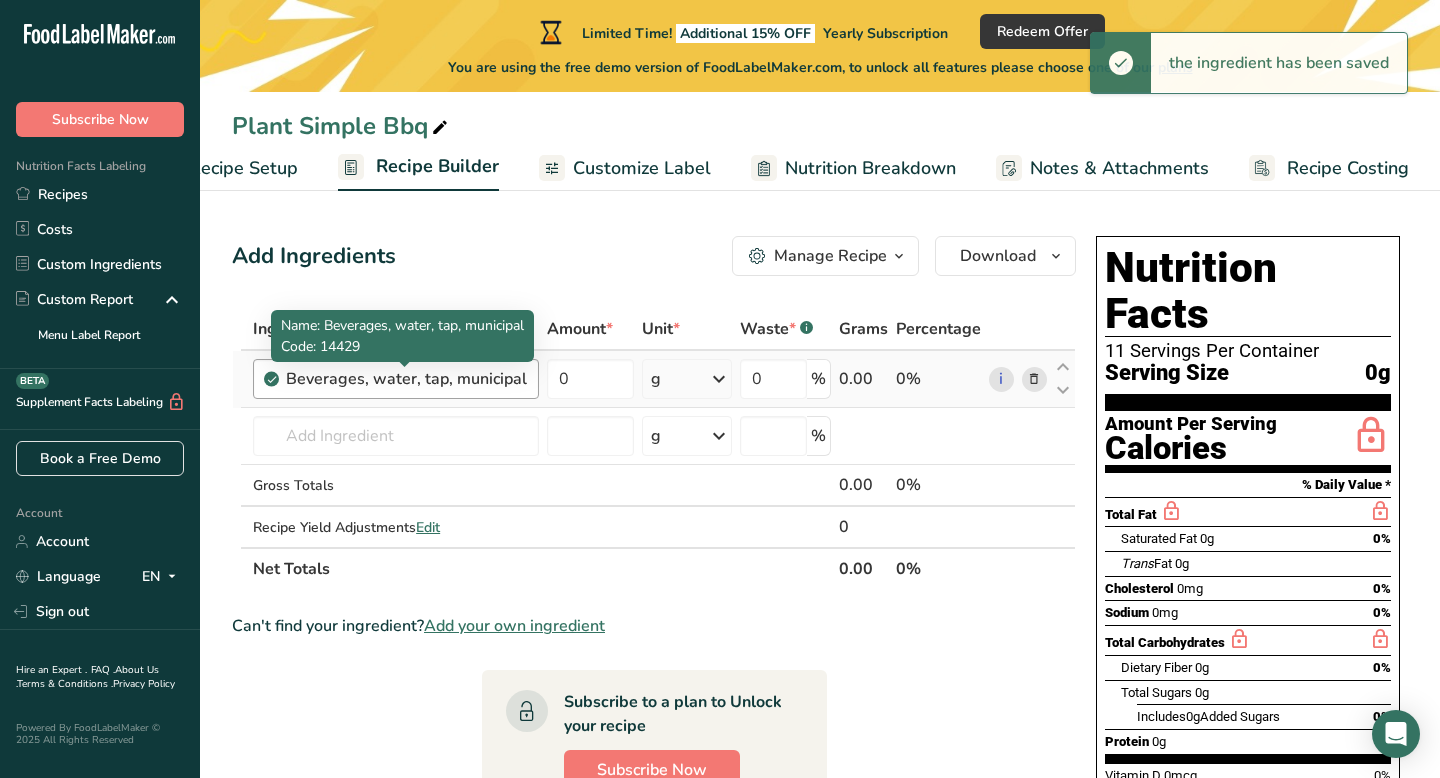 click on "Beverages, water, tap, municipal" at bounding box center [406, 379] 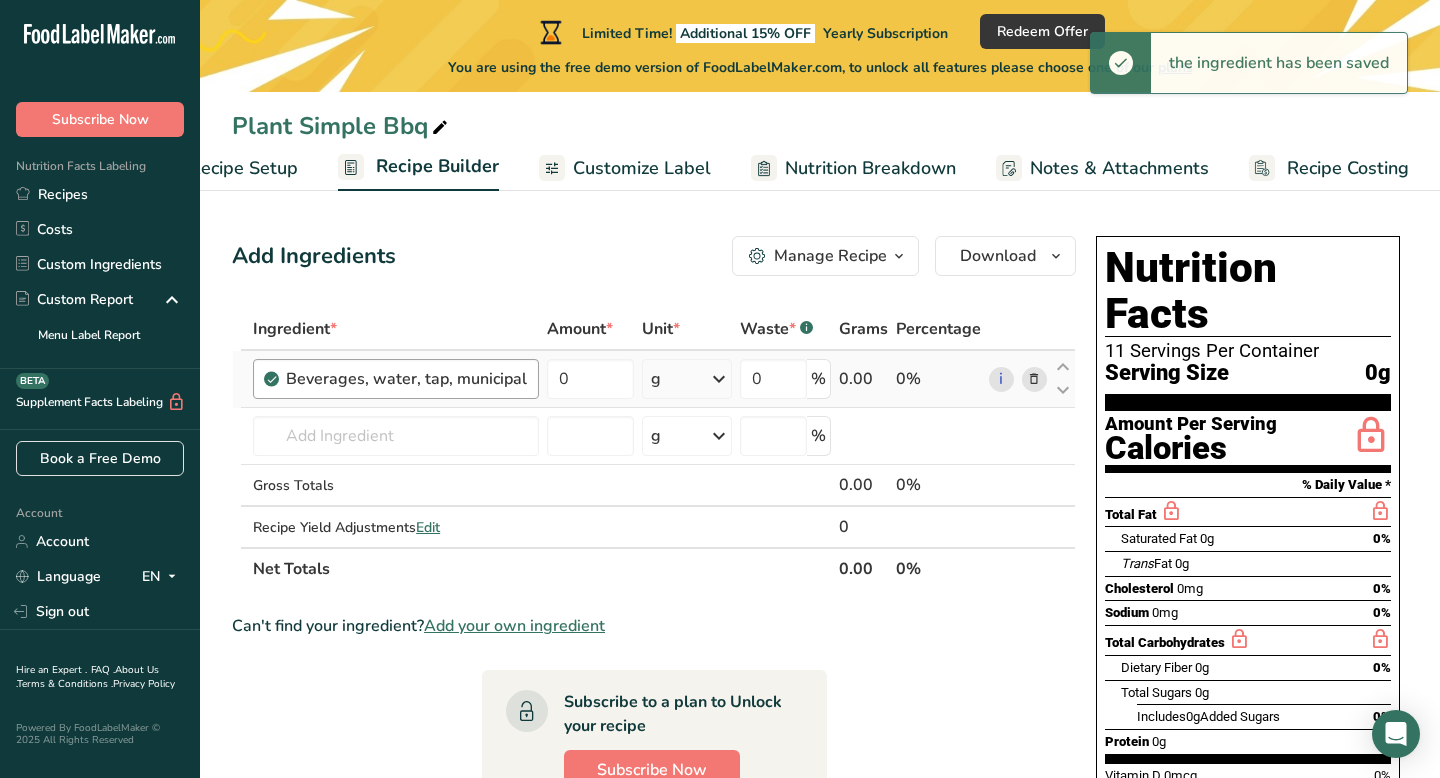 click on "Beverages, water, tap, municipal" at bounding box center [406, 379] 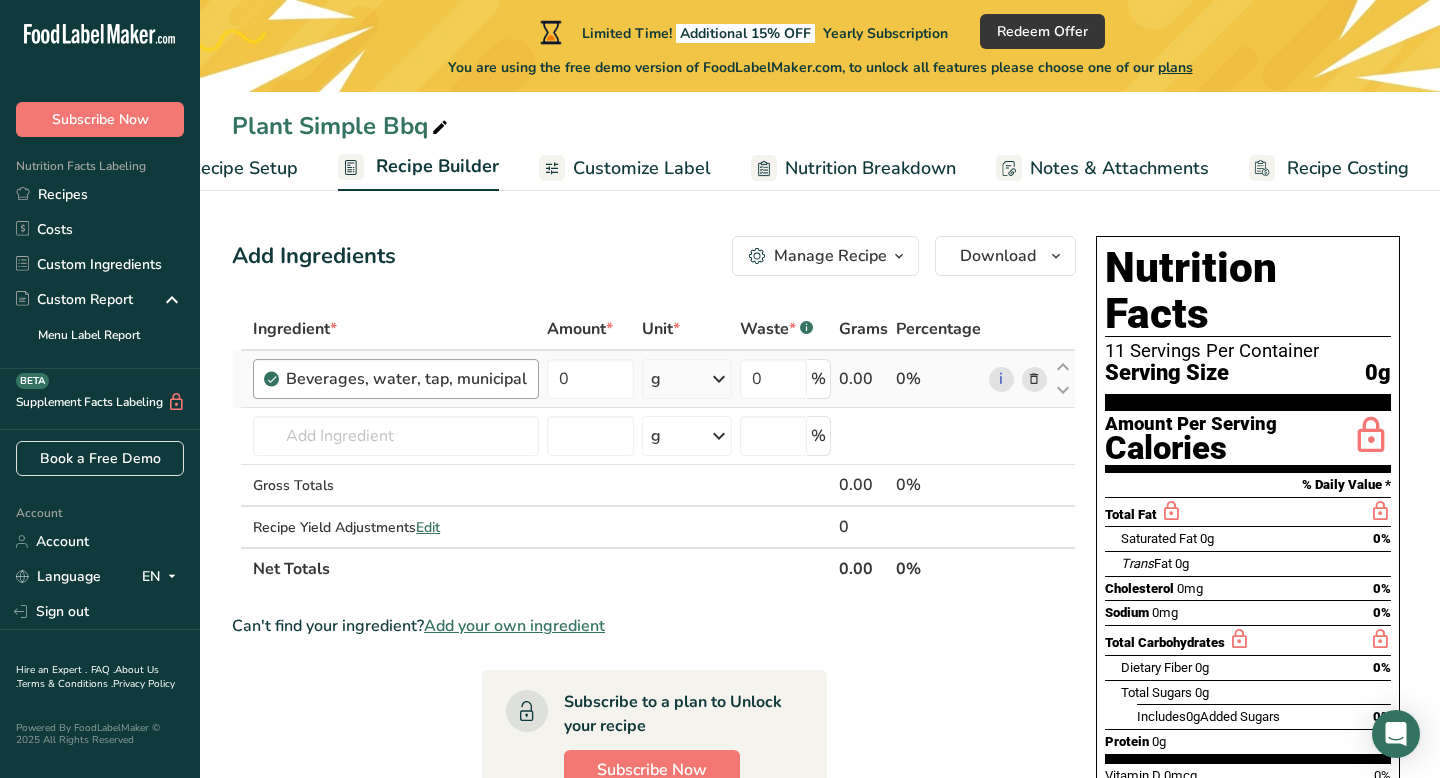 click on "Beverages, water, tap, municipal" at bounding box center (396, 379) 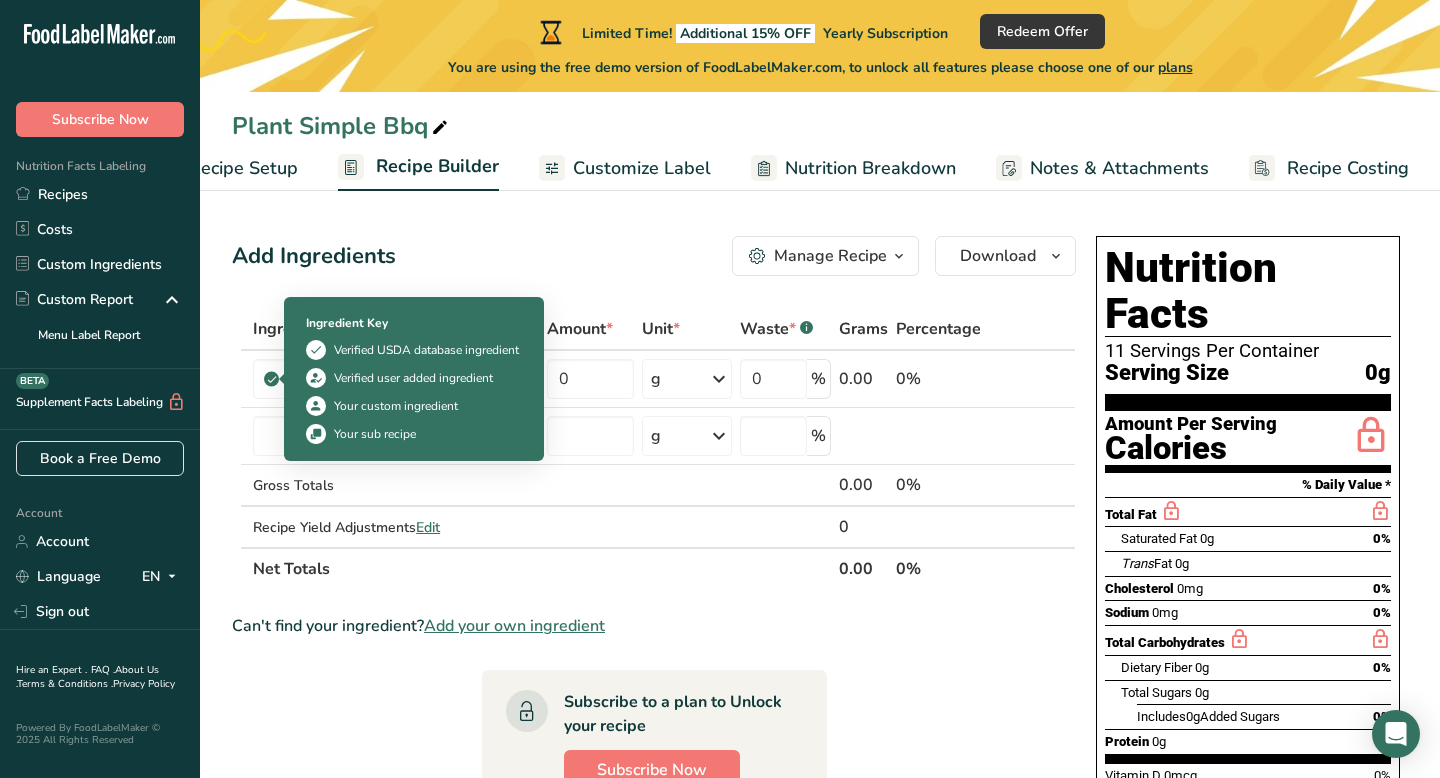 click on "Ingredient Key
Verified USDA database ingredient
Verified user added ingredient
Your custom ingredient
Your sub recipe" at bounding box center (414, 379) 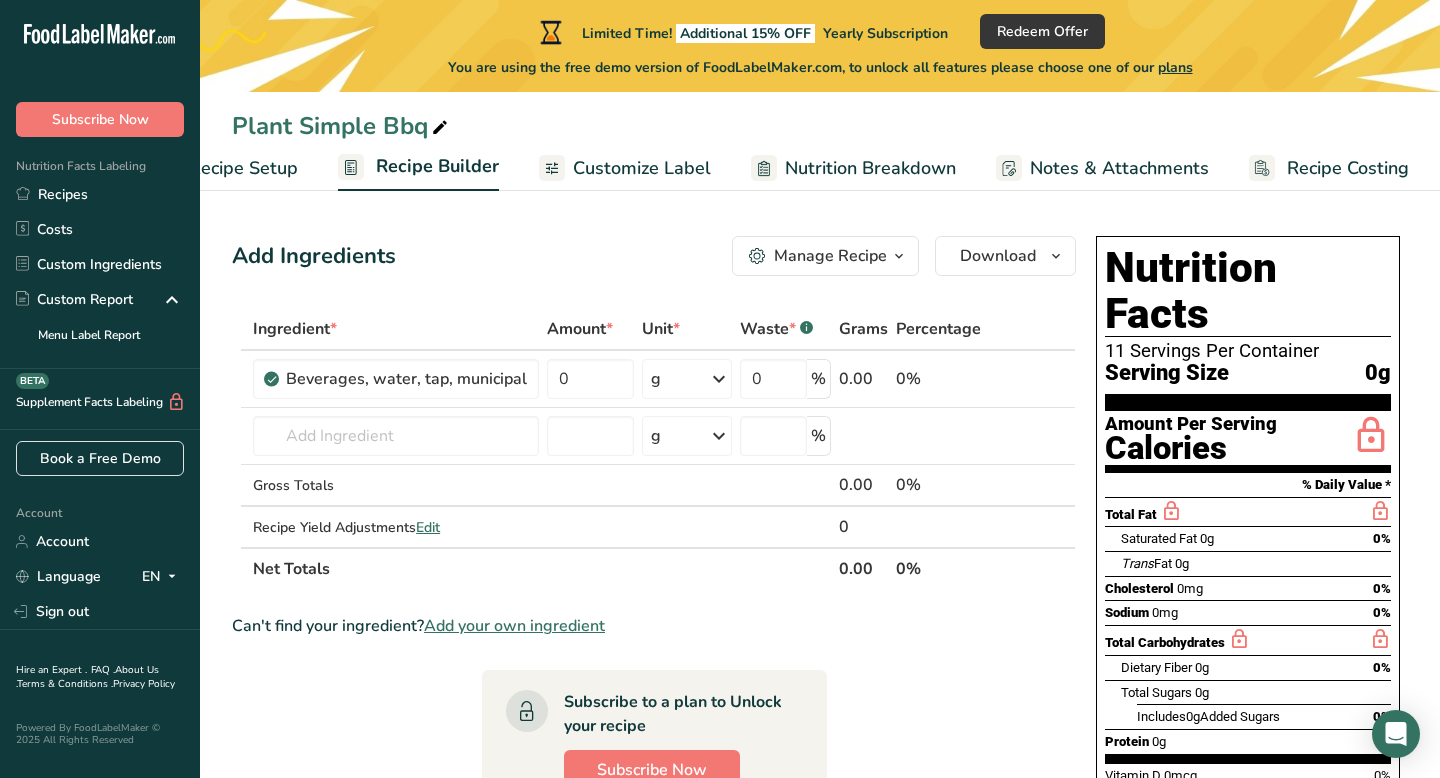 click on "Net Totals" at bounding box center (542, 568) 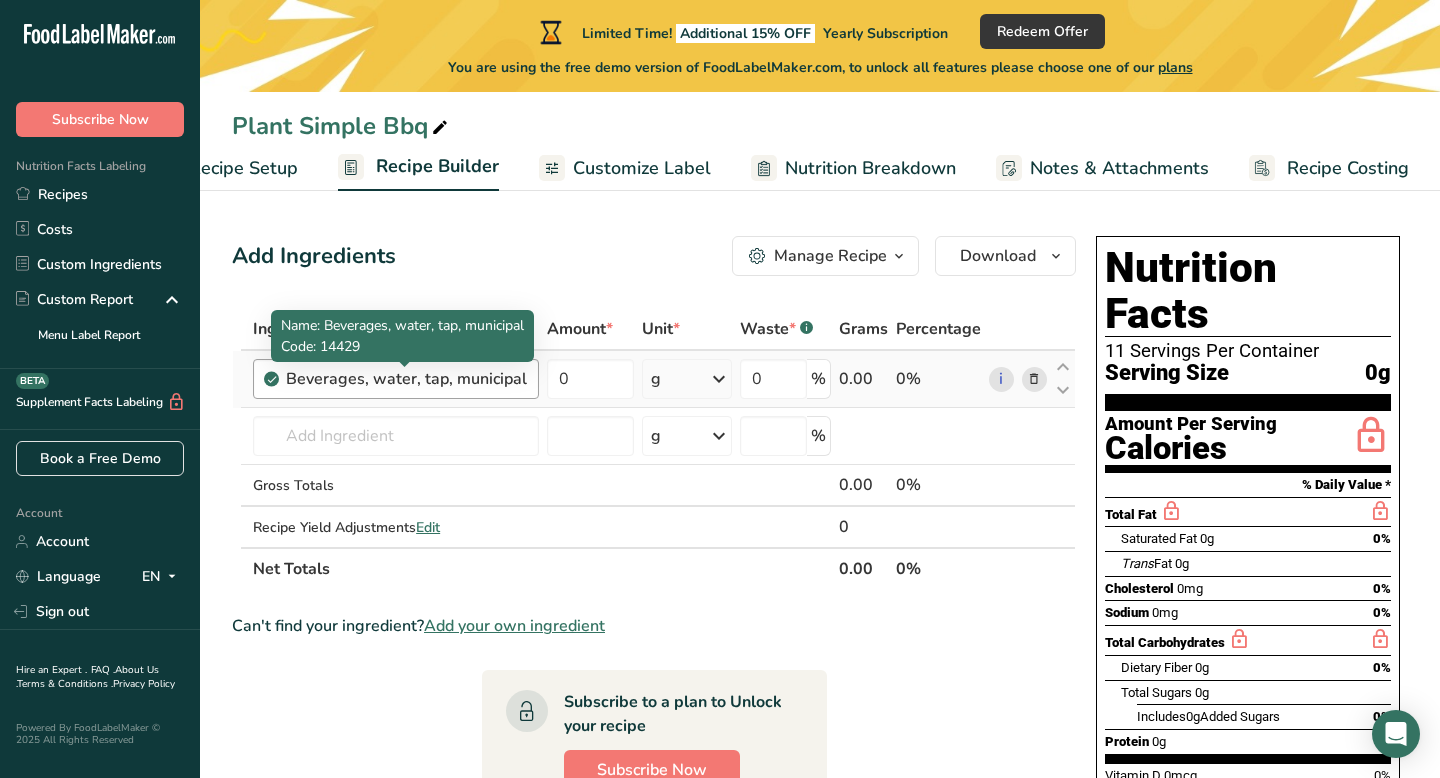 click on "Beverages, water, tap, municipal" at bounding box center (406, 379) 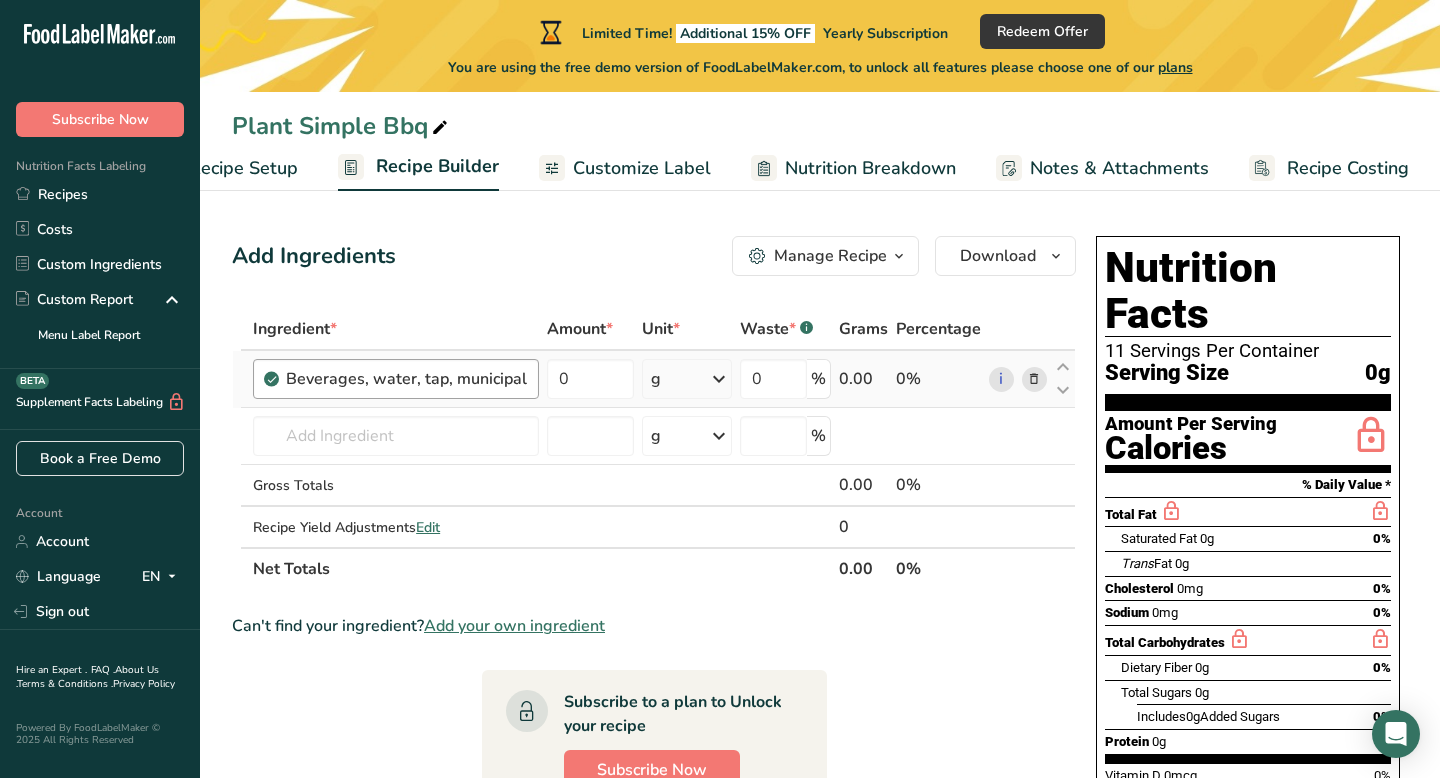 click on "Beverages, water, tap, municipal" at bounding box center (406, 379) 